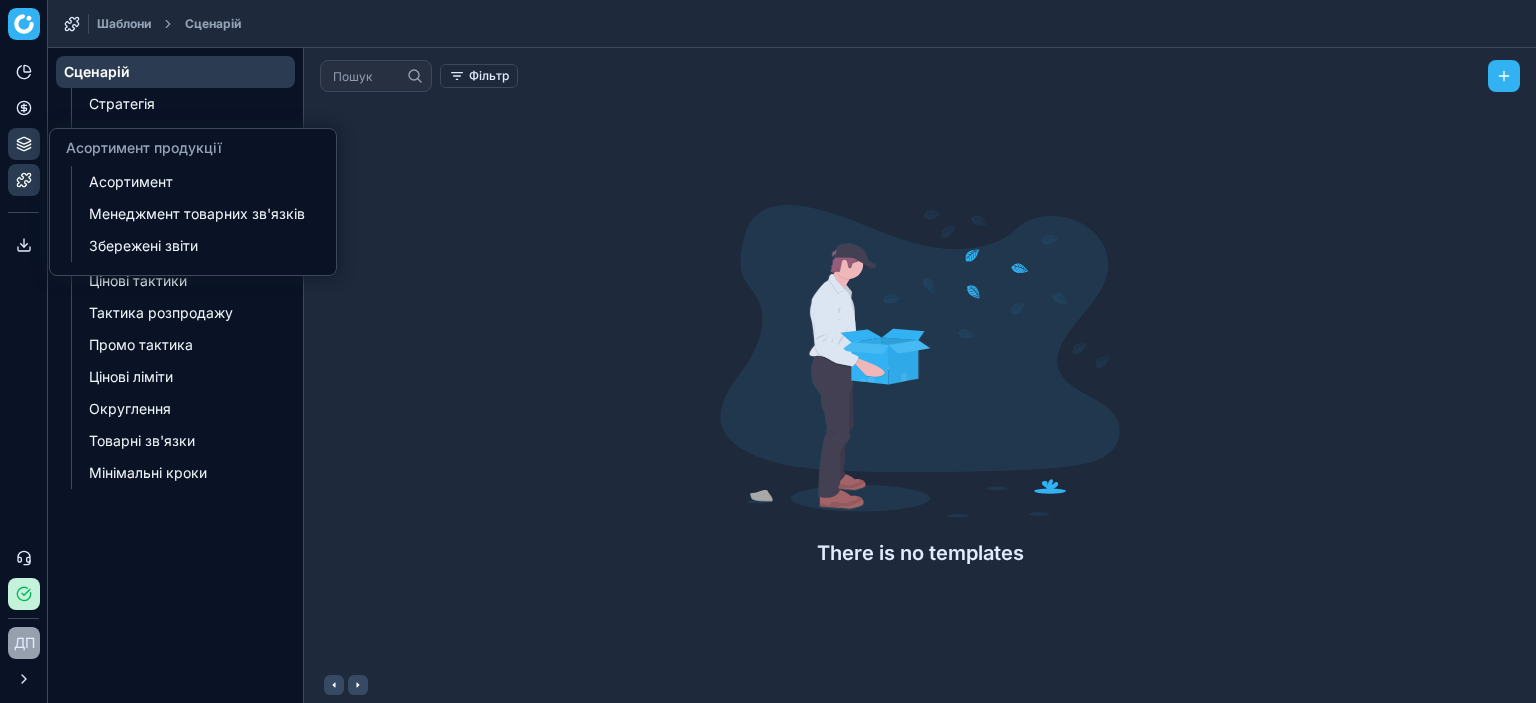 scroll, scrollTop: 0, scrollLeft: 0, axis: both 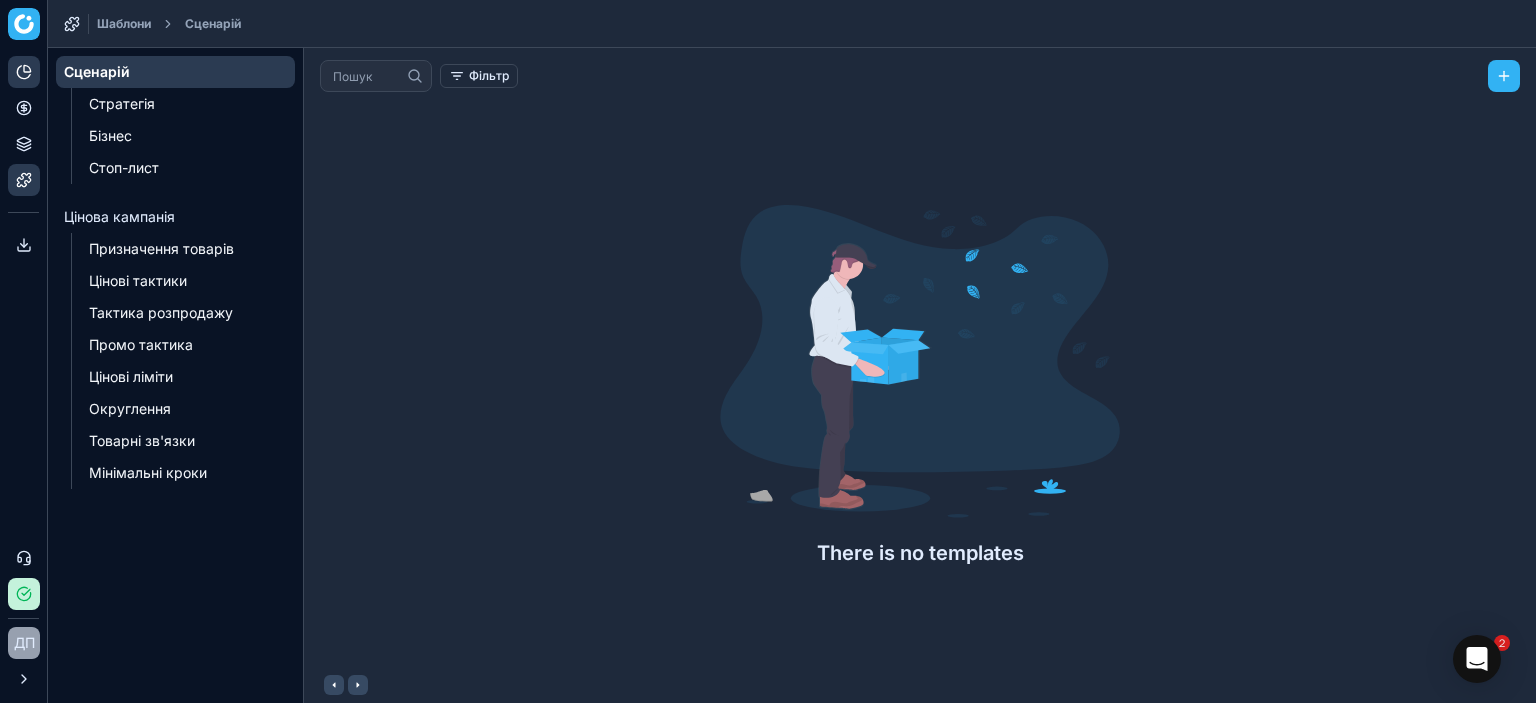 click on "Аналітика" at bounding box center (24, 72) 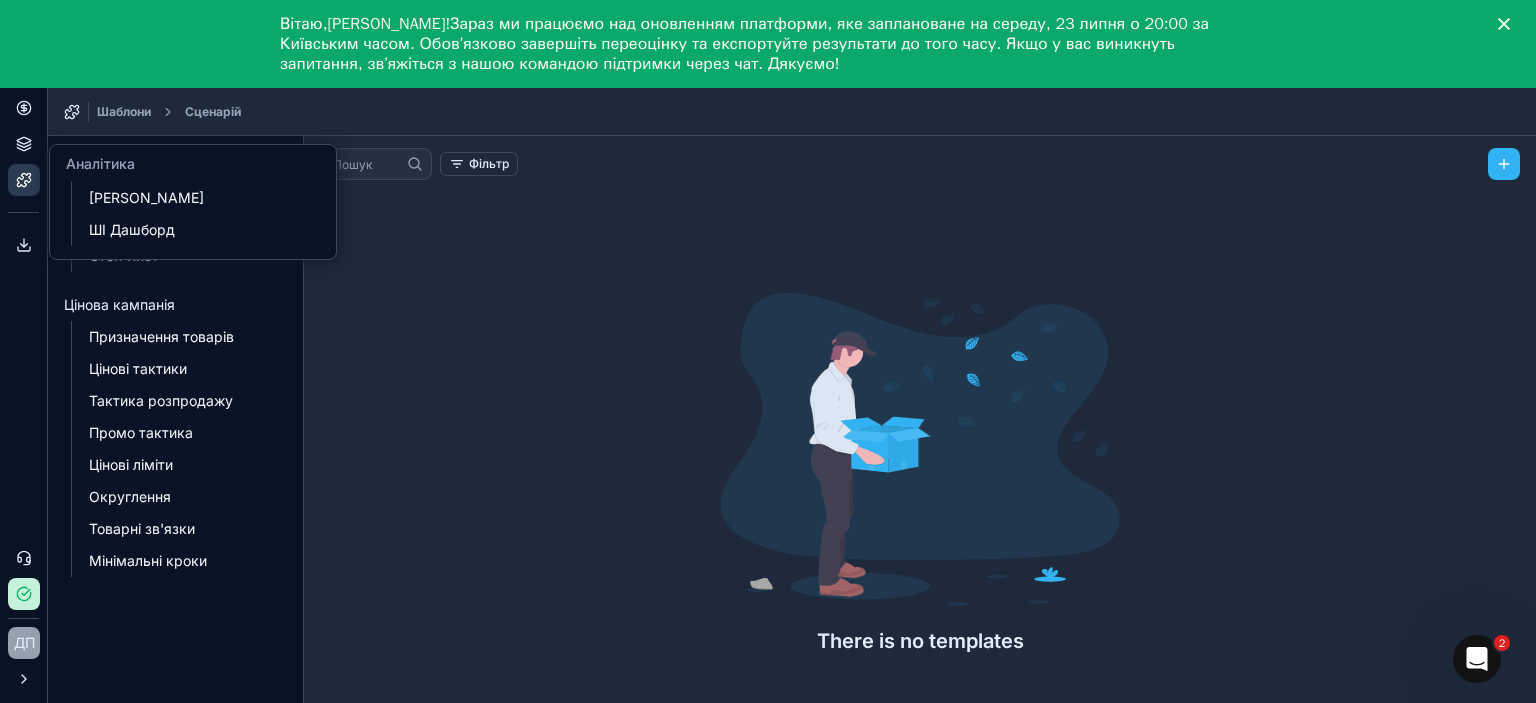scroll, scrollTop: 0, scrollLeft: 0, axis: both 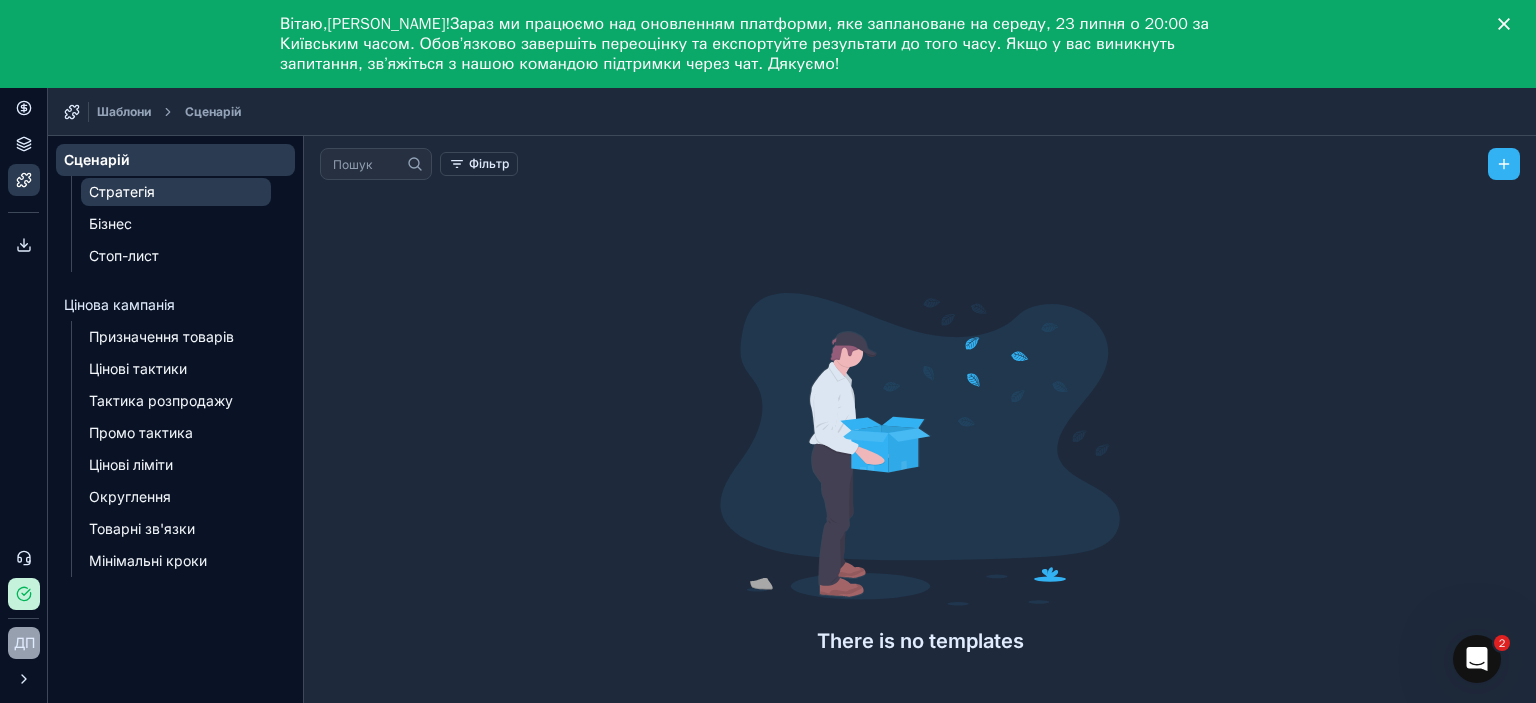 click on "Стратегія" at bounding box center [176, 192] 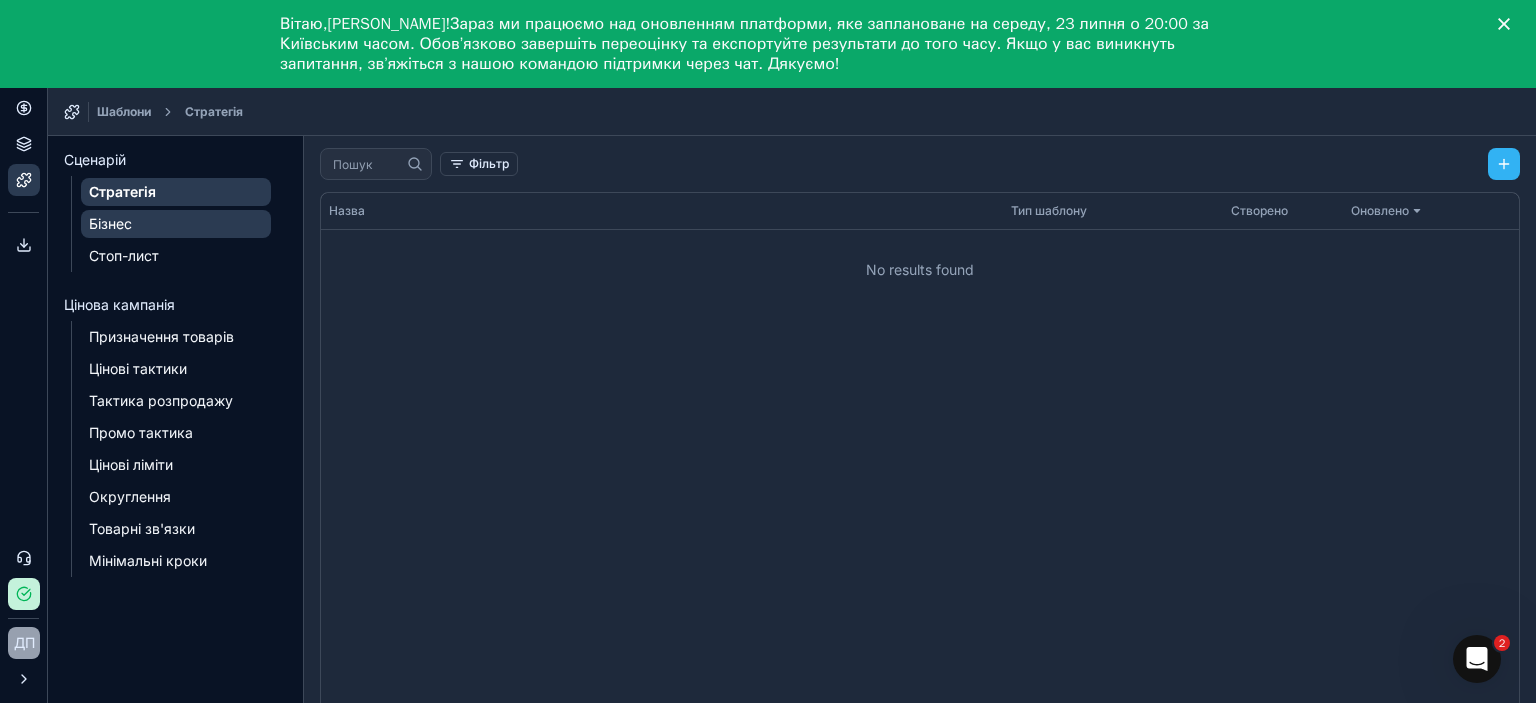 click on "Бізнес" at bounding box center [176, 224] 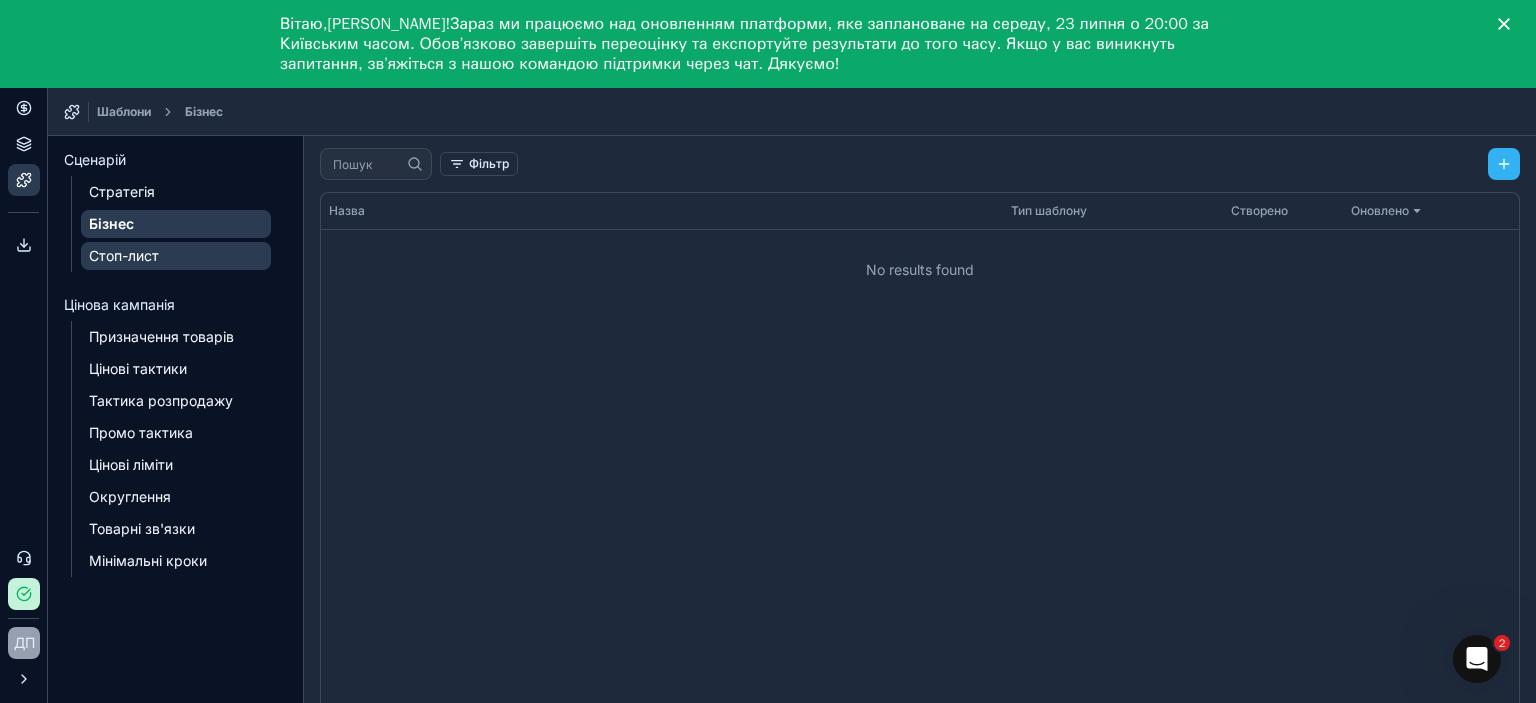 click on "Стоп-лист" at bounding box center (176, 256) 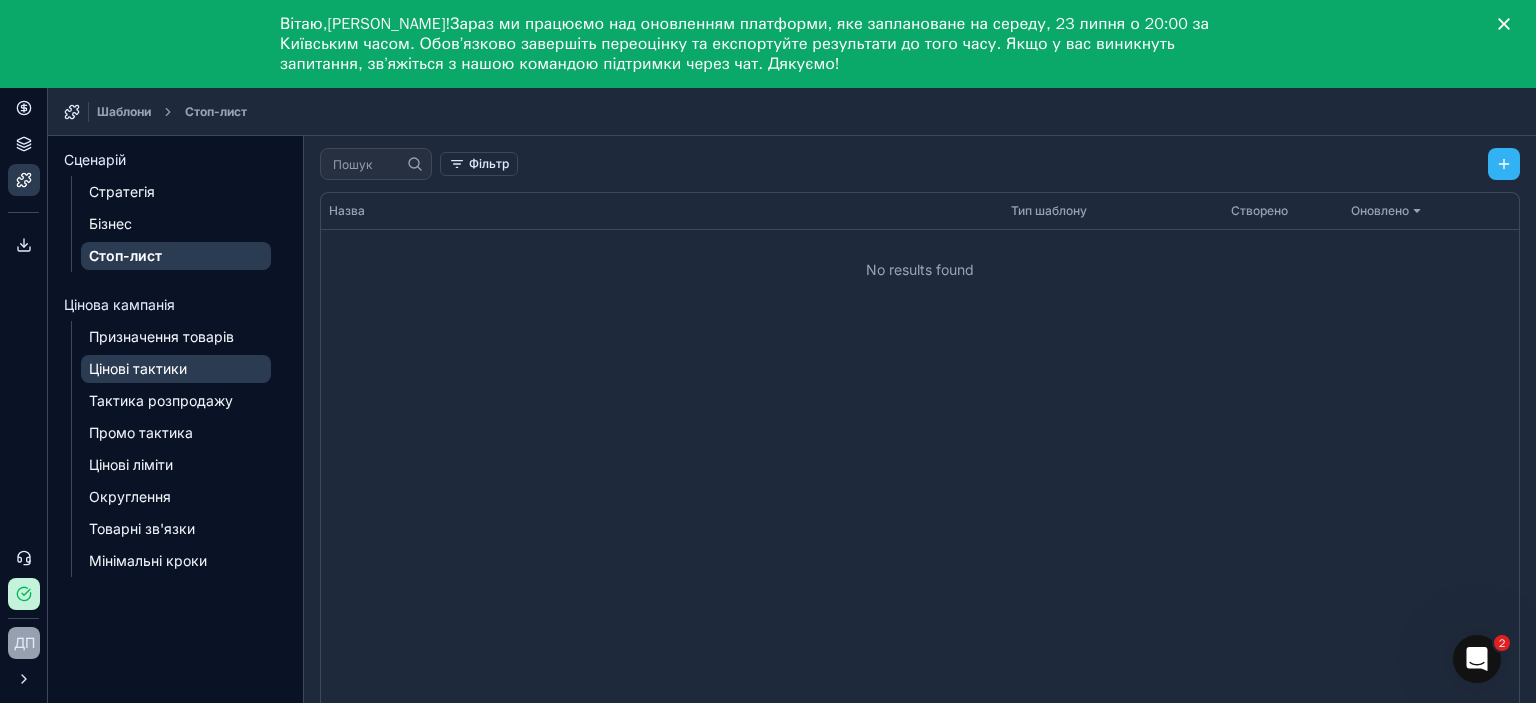 click on "Цінові тактики" at bounding box center (176, 369) 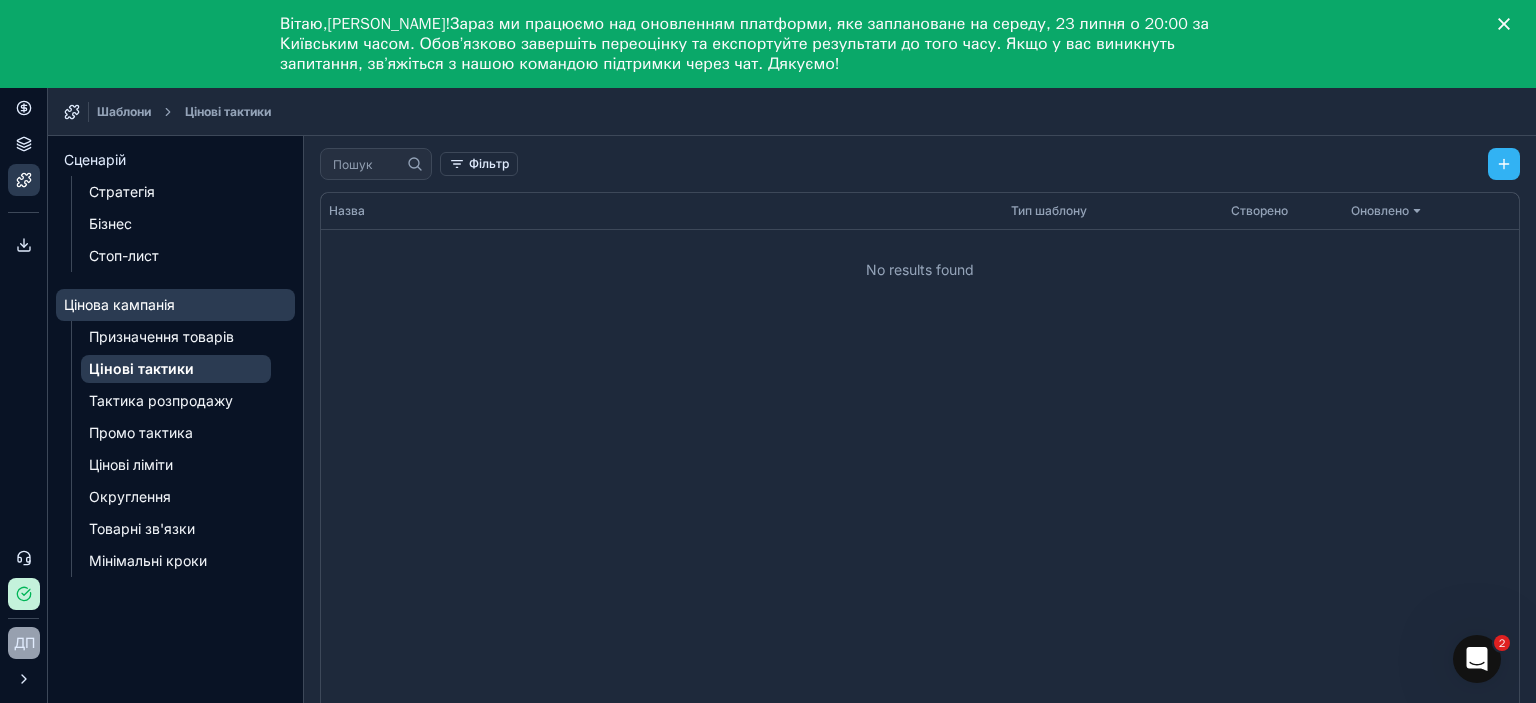 click on "Цінова кампанія" at bounding box center [175, 305] 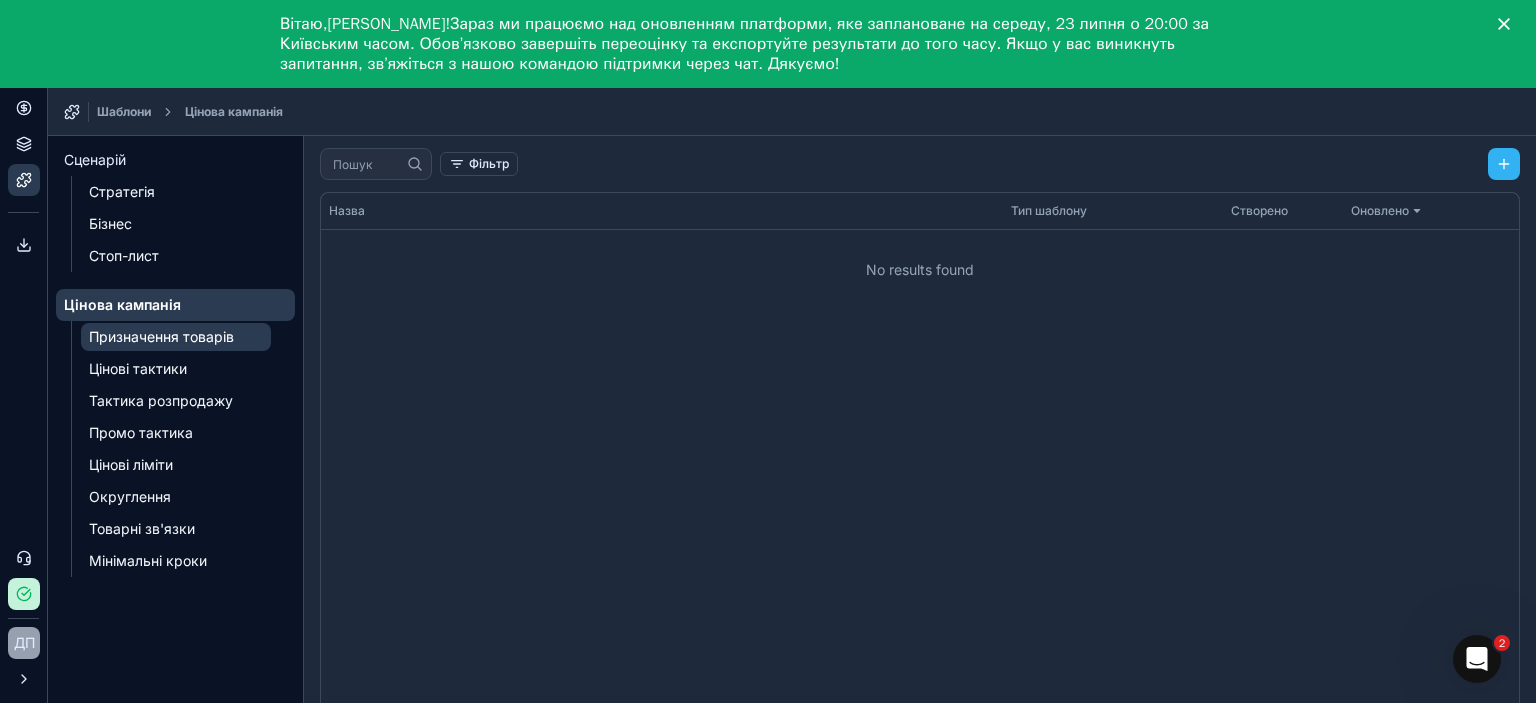 click on "Призначення товарів" at bounding box center (176, 337) 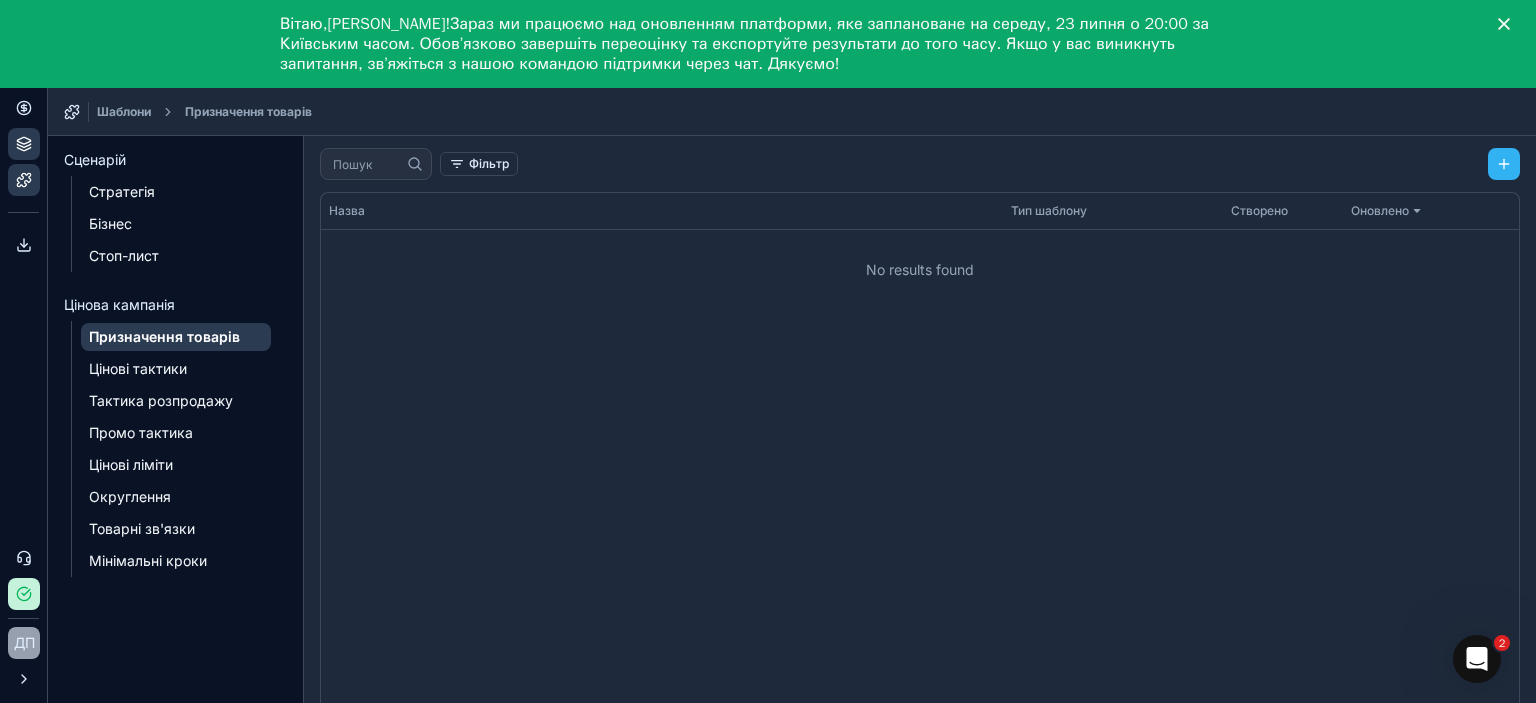 click on "Асортимент продукції" at bounding box center [24, 144] 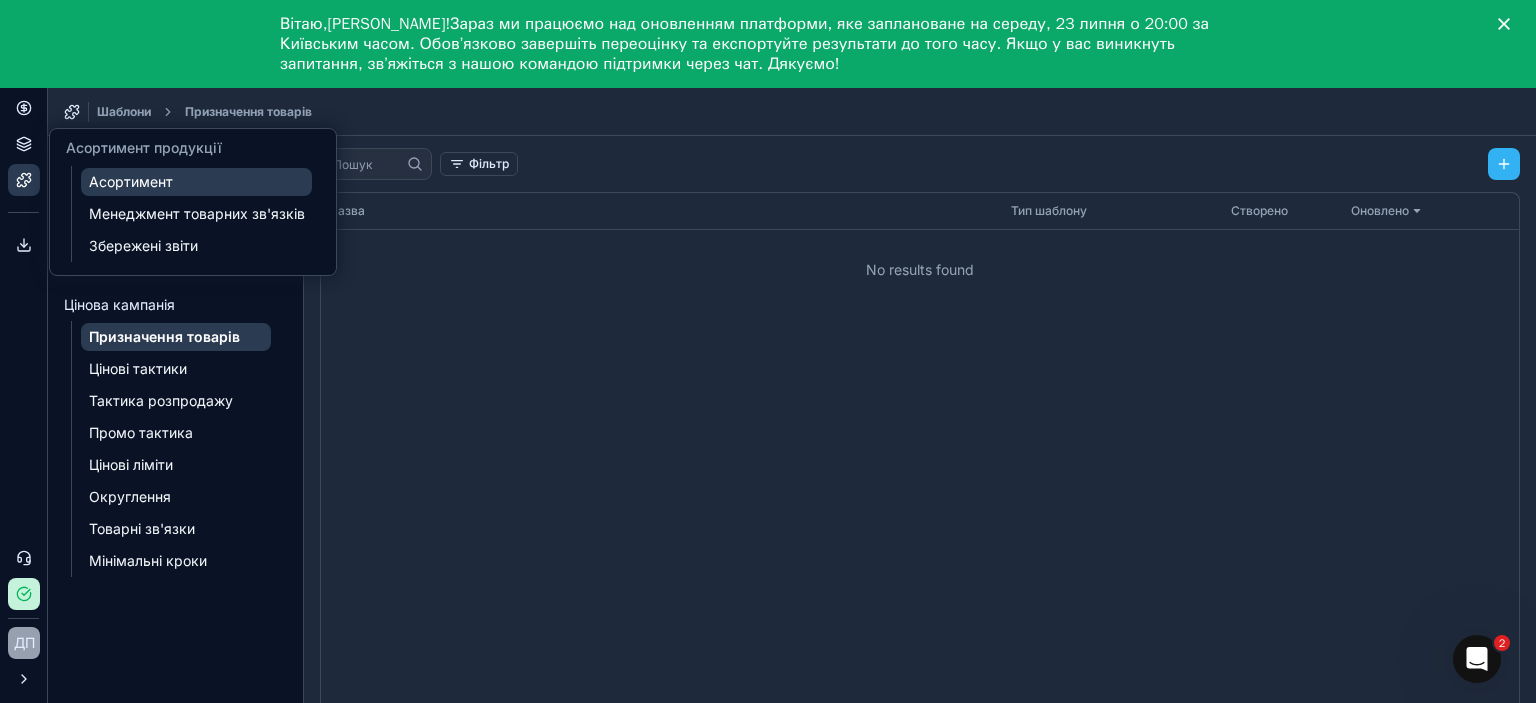 click on "Асортимент" at bounding box center (196, 182) 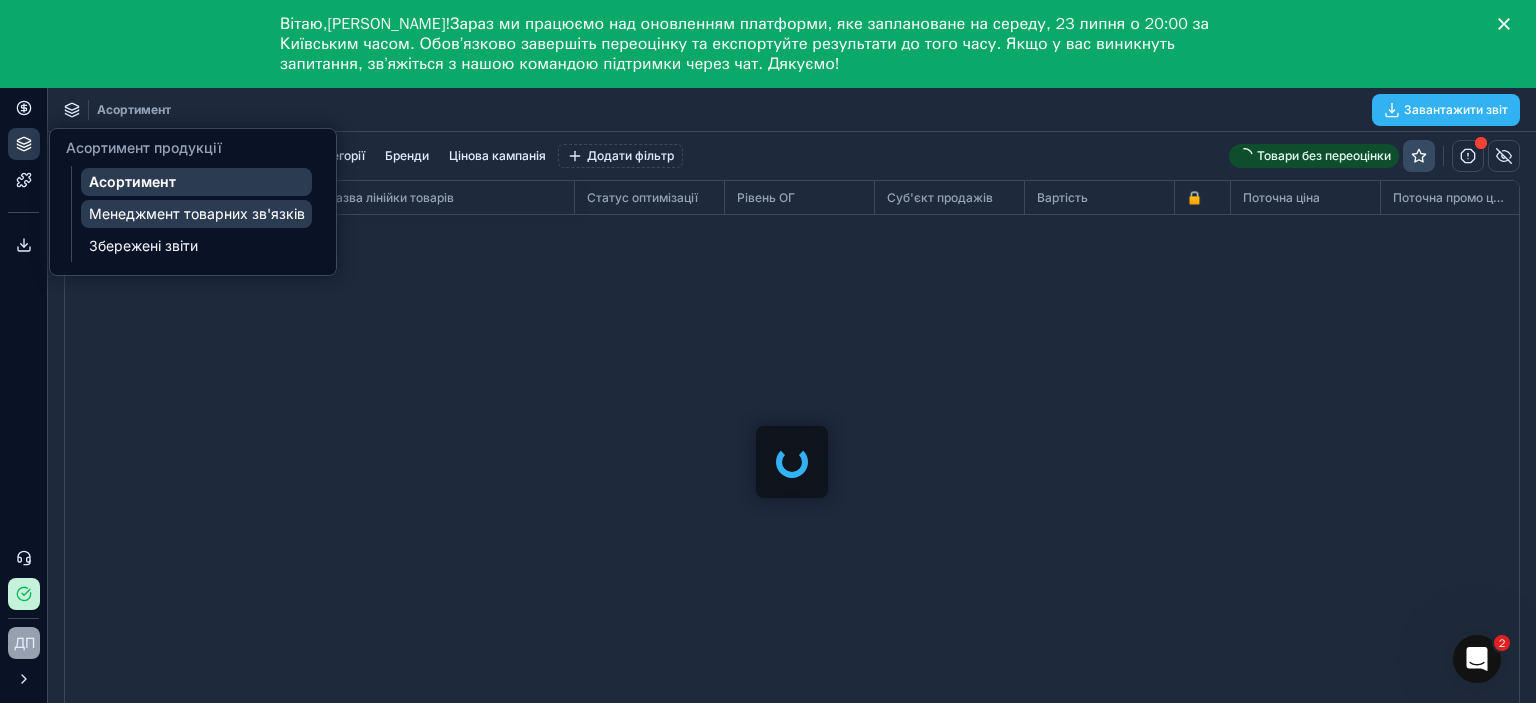 scroll, scrollTop: 2, scrollLeft: 2, axis: both 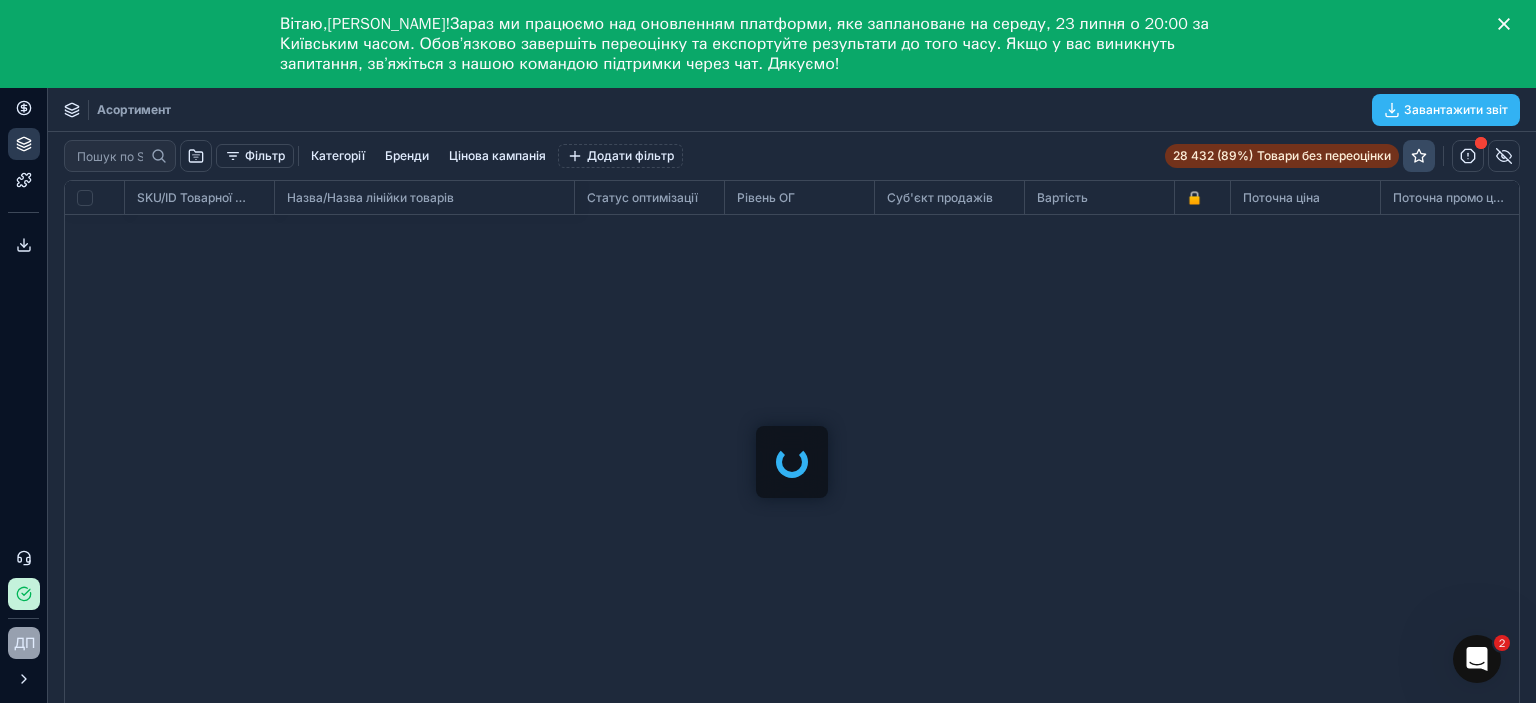 checkbox on "false" 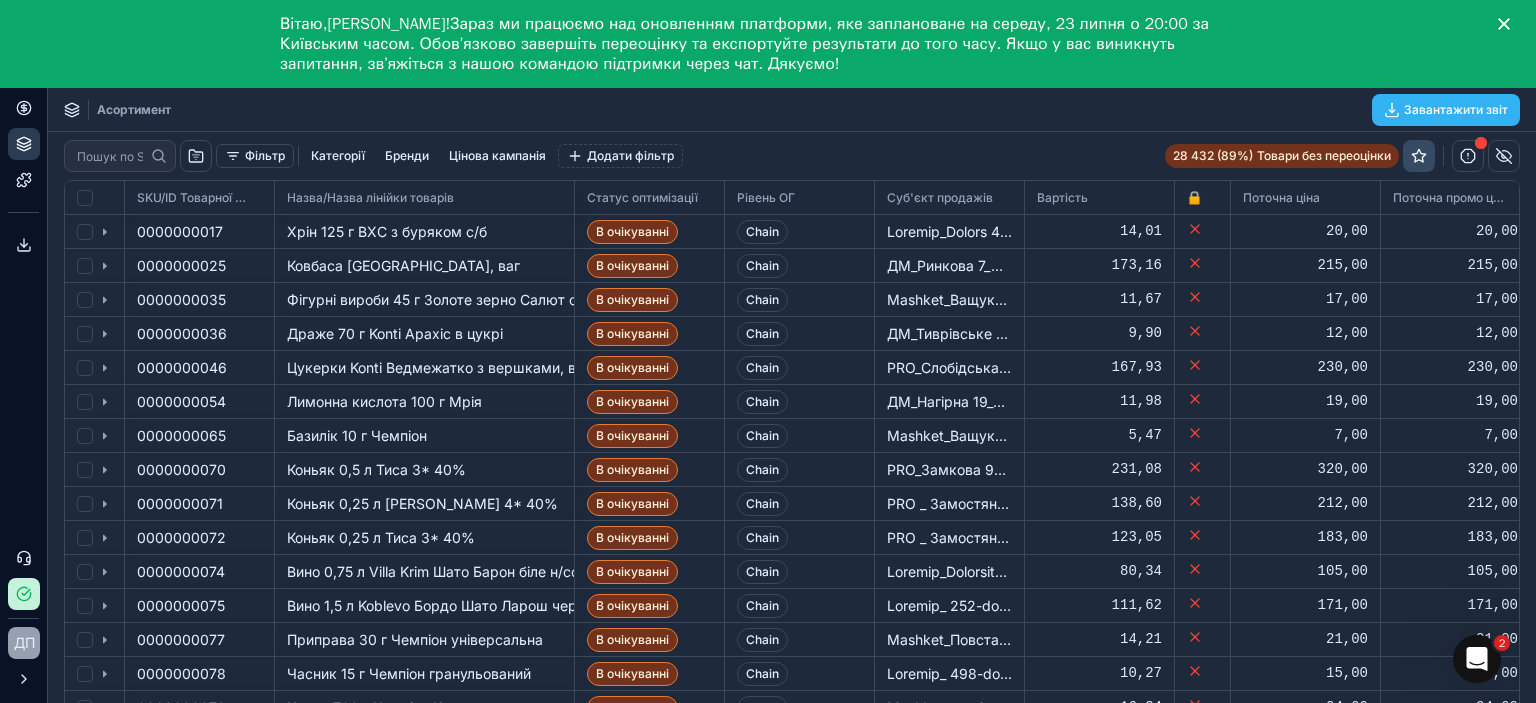 scroll, scrollTop: 547, scrollLeft: 1424, axis: both 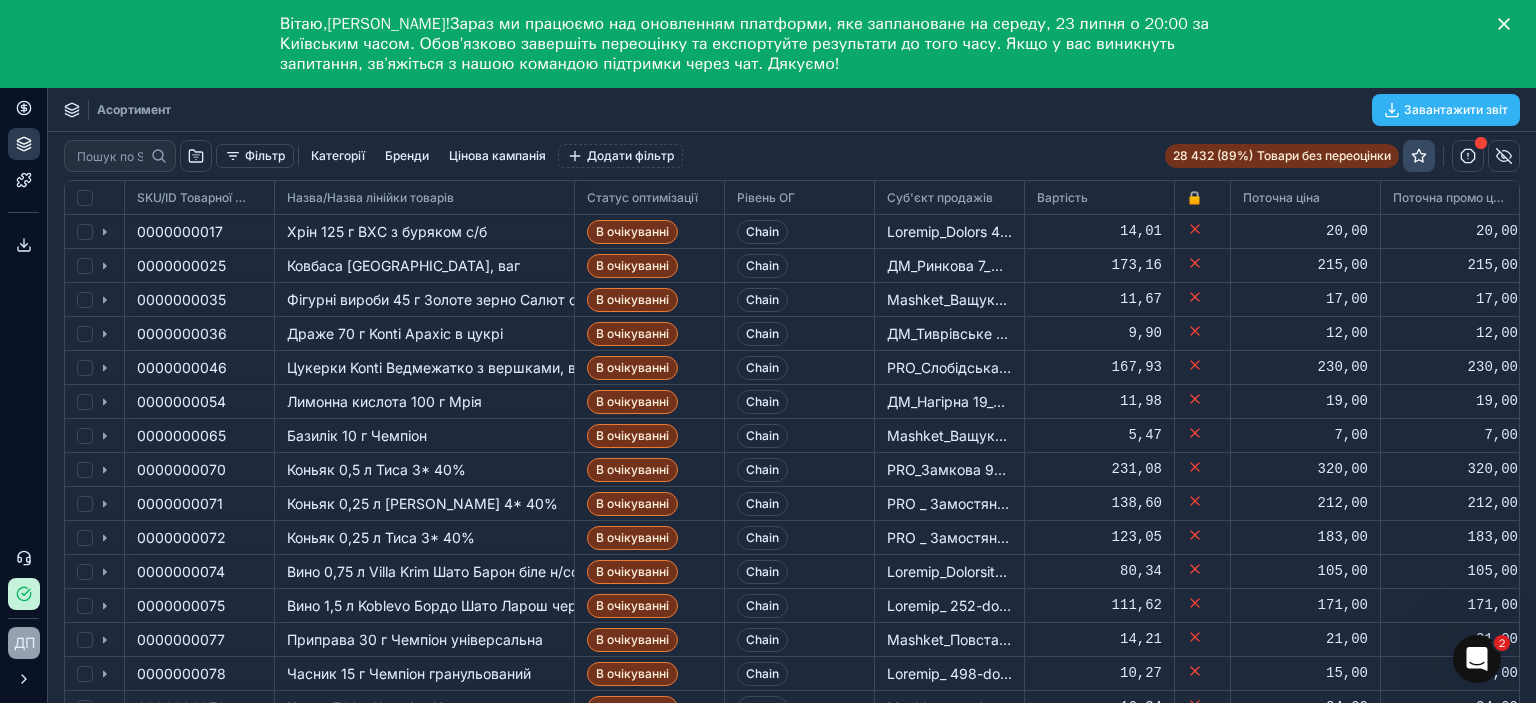 click on "Асортимент продукції" at bounding box center [24, 144] 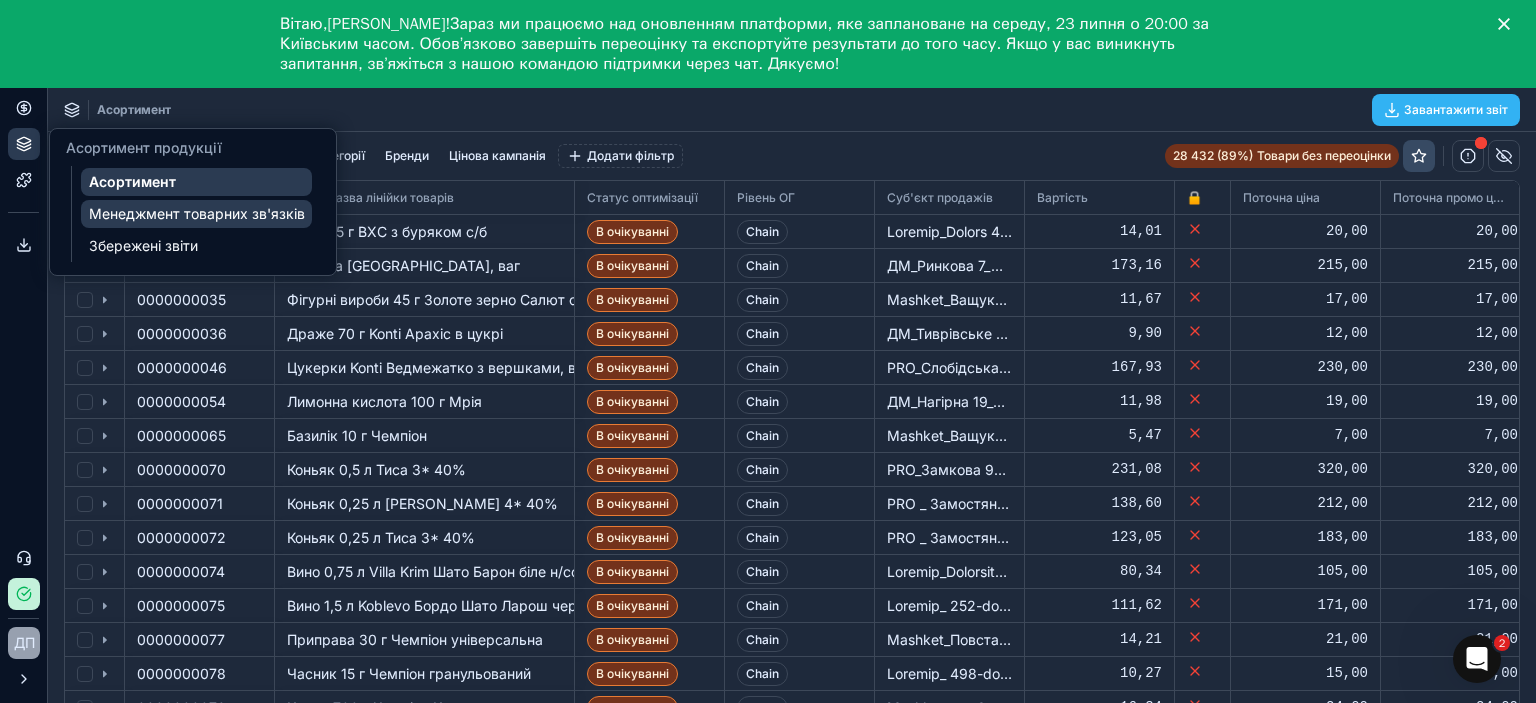 click on "Менеджмент товарних зв'язків" at bounding box center [196, 214] 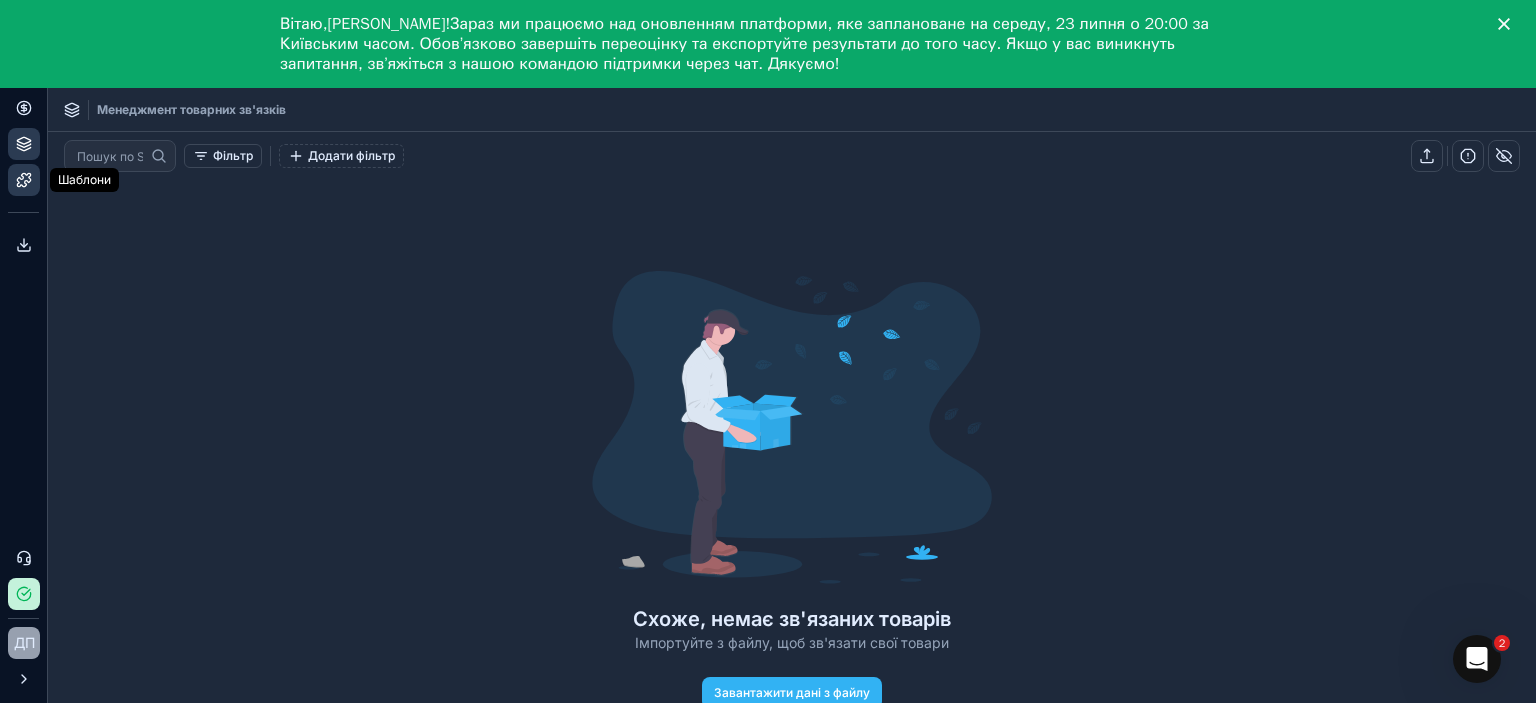 click 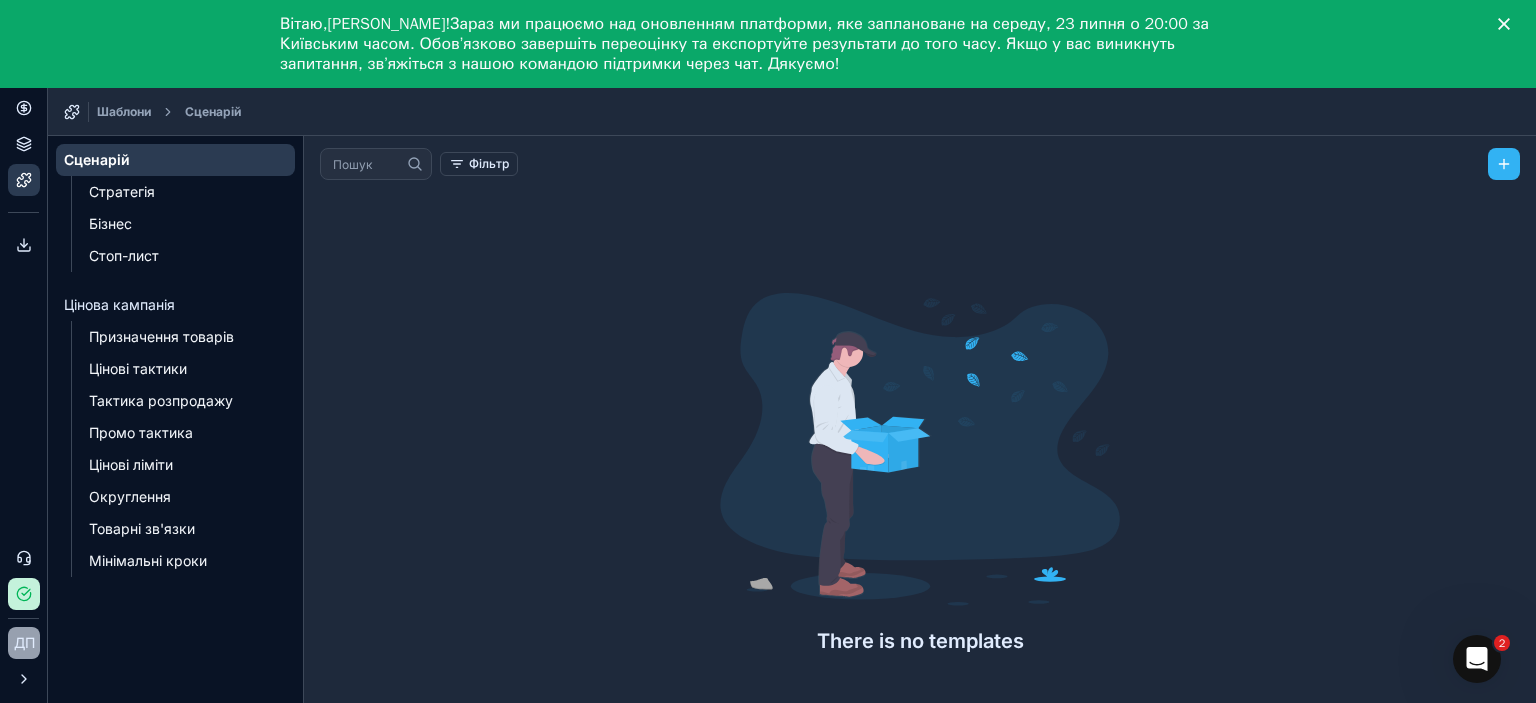 click on "Аналітика Цінова оптимізація Асортимент продукції Шаблони" at bounding box center (23, 126) 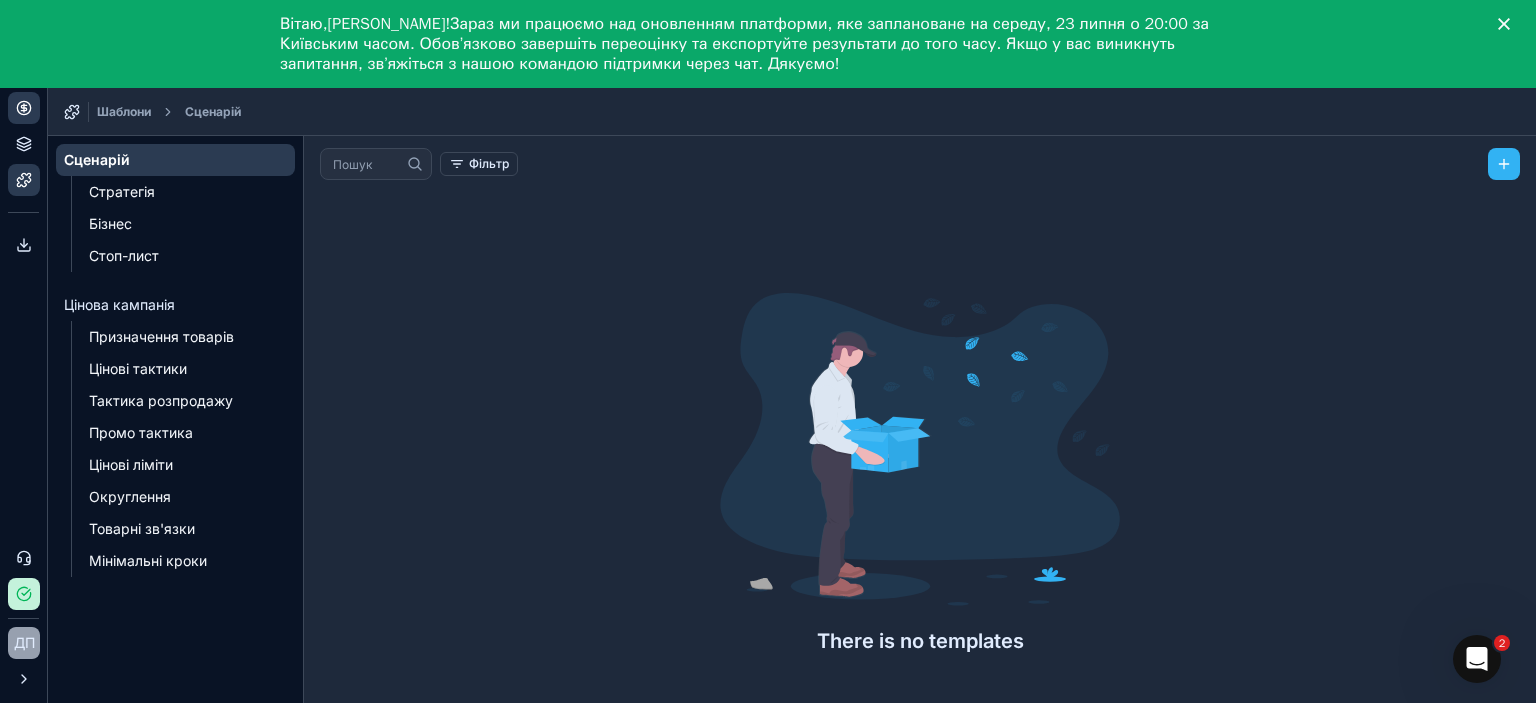 click 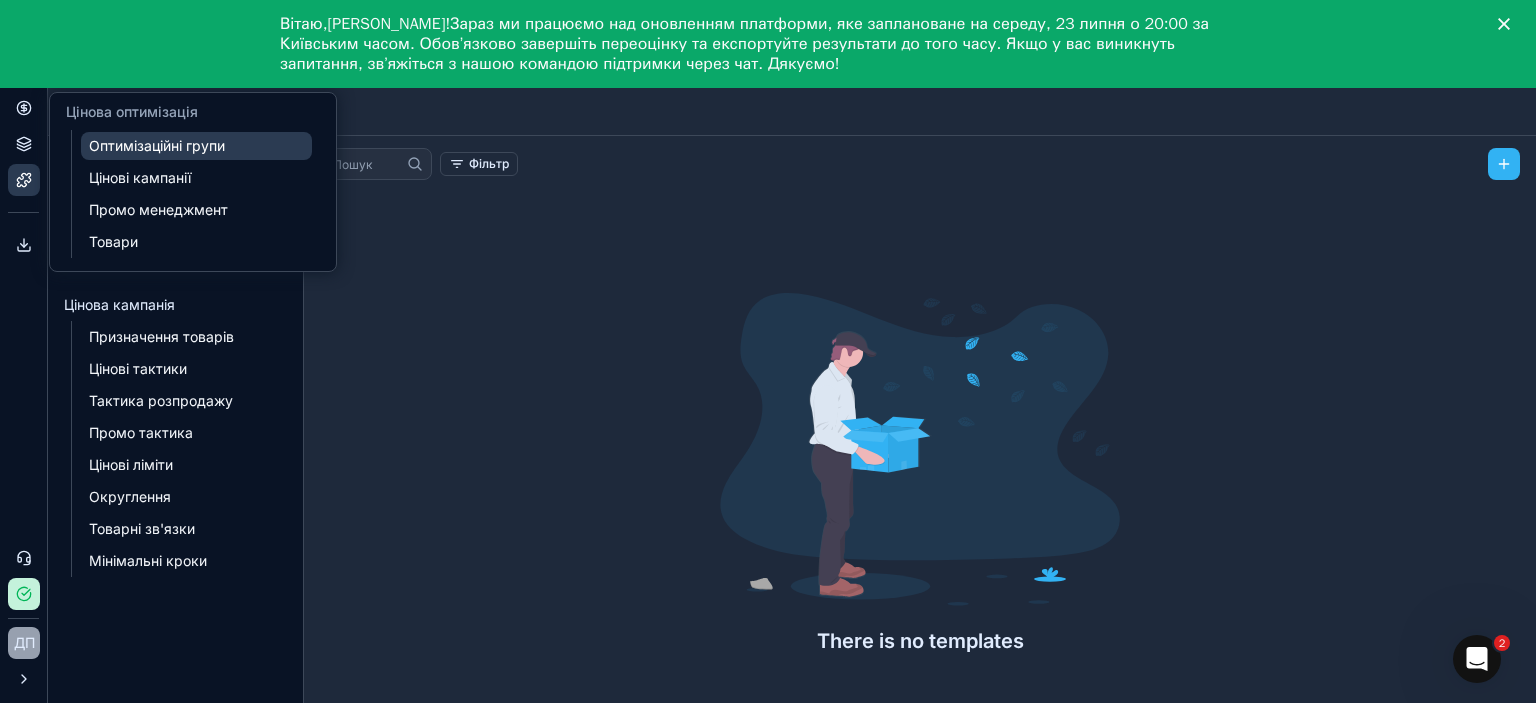 click on "Оптимізаційні групи" at bounding box center (196, 146) 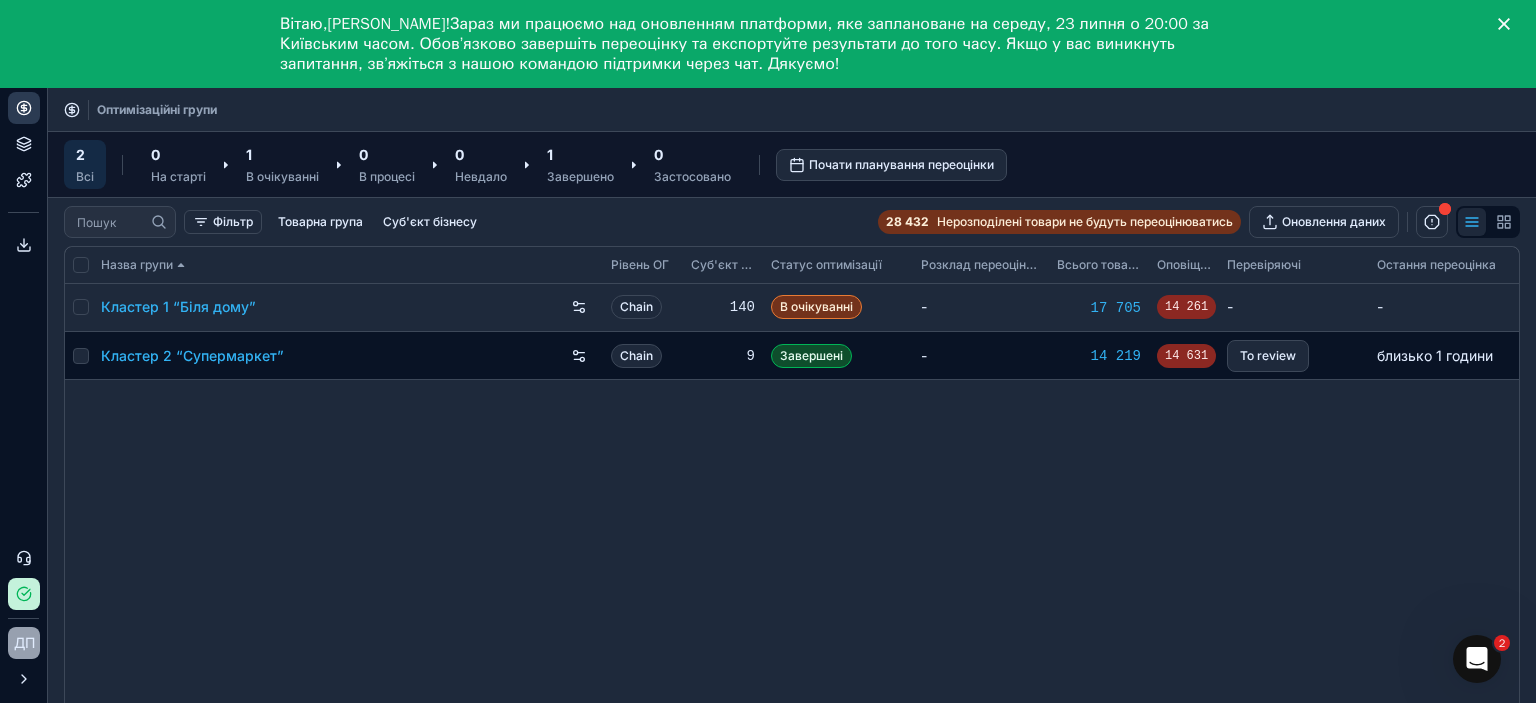 click on "9" at bounding box center (723, 356) 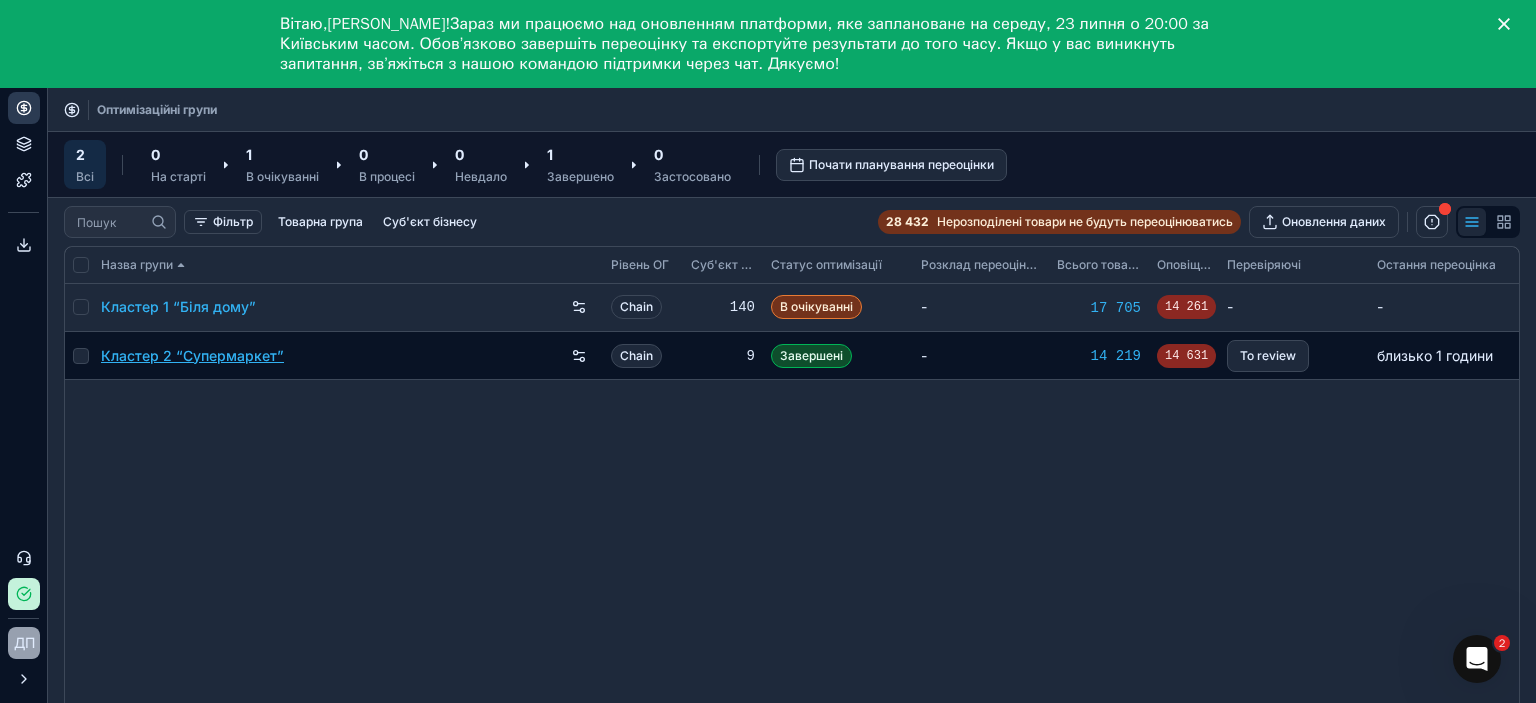 click on "Кластер 2 “Супермаркет”" at bounding box center [192, 356] 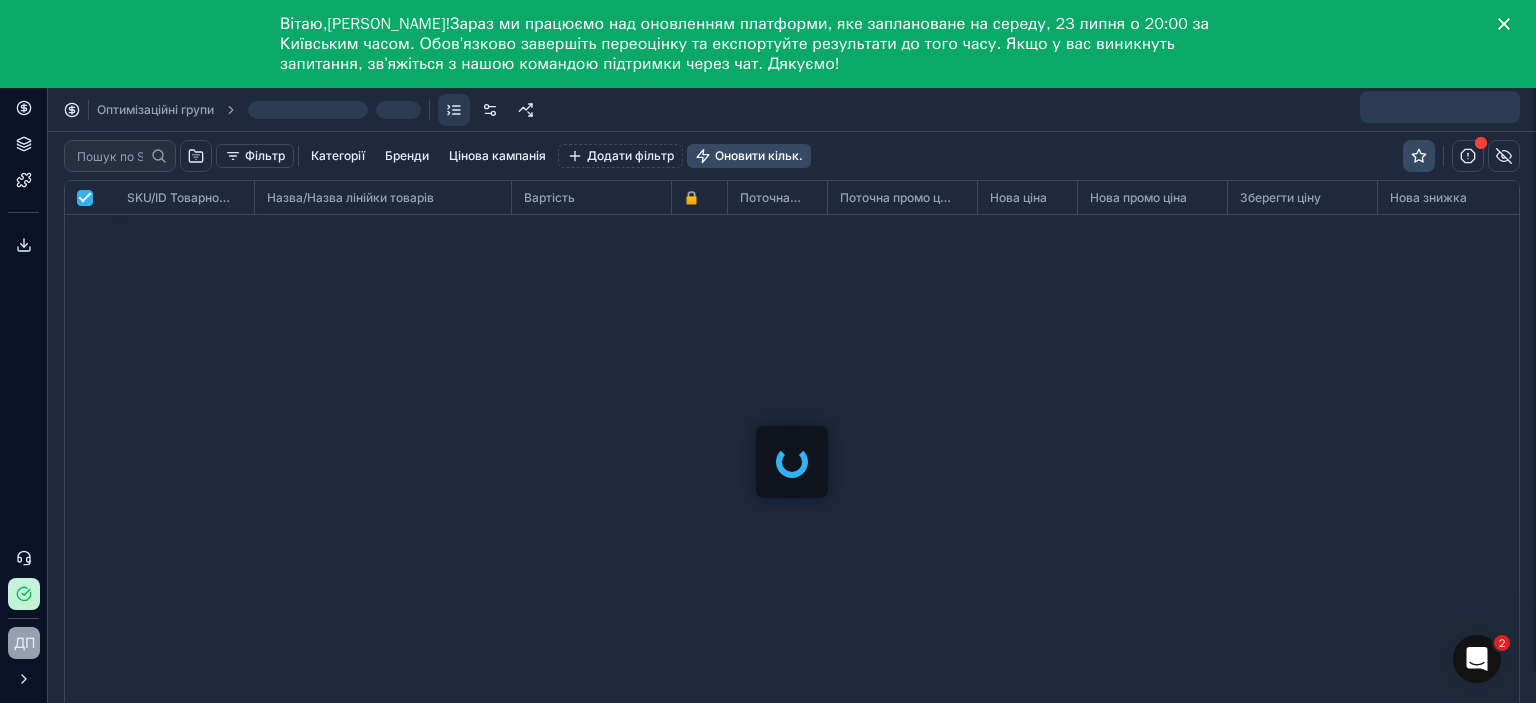 scroll, scrollTop: 2, scrollLeft: 2, axis: both 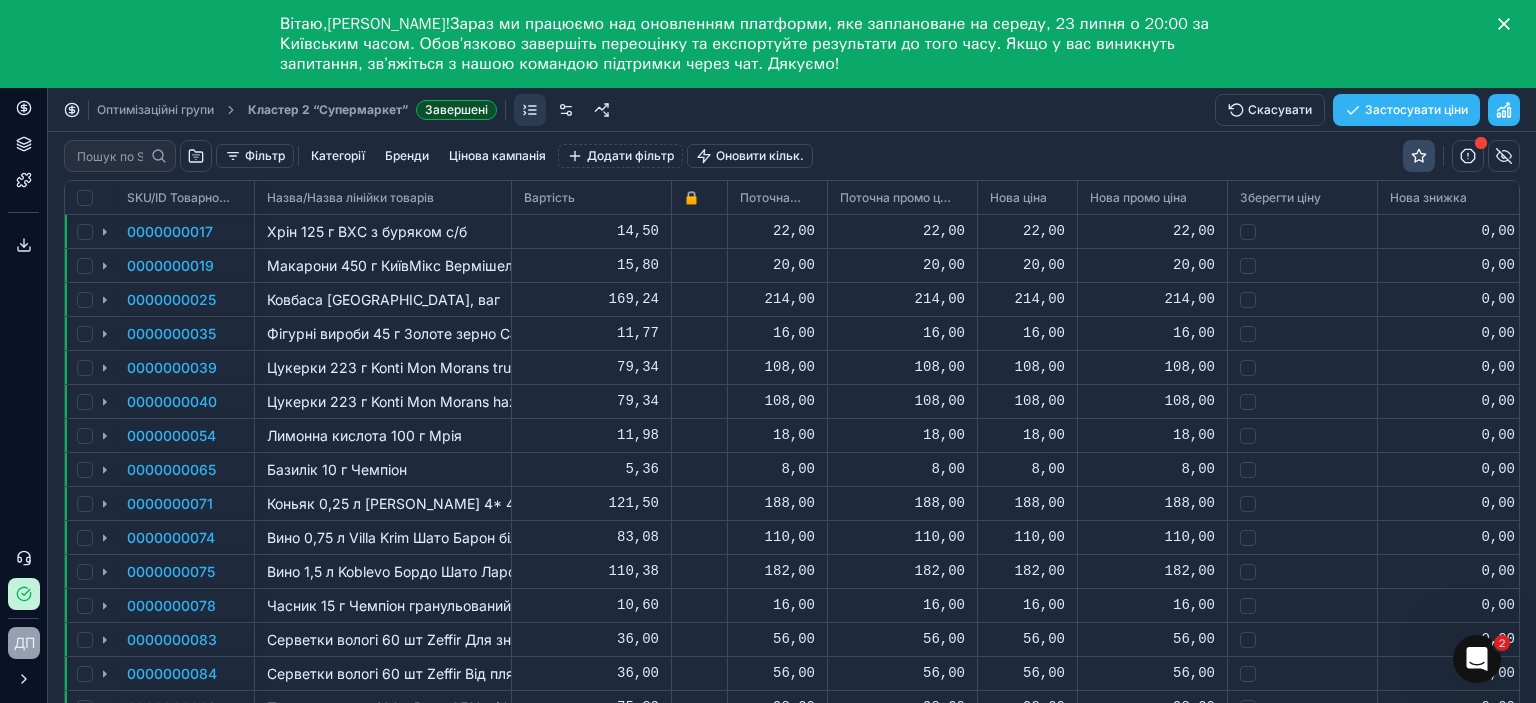 checkbox on "false" 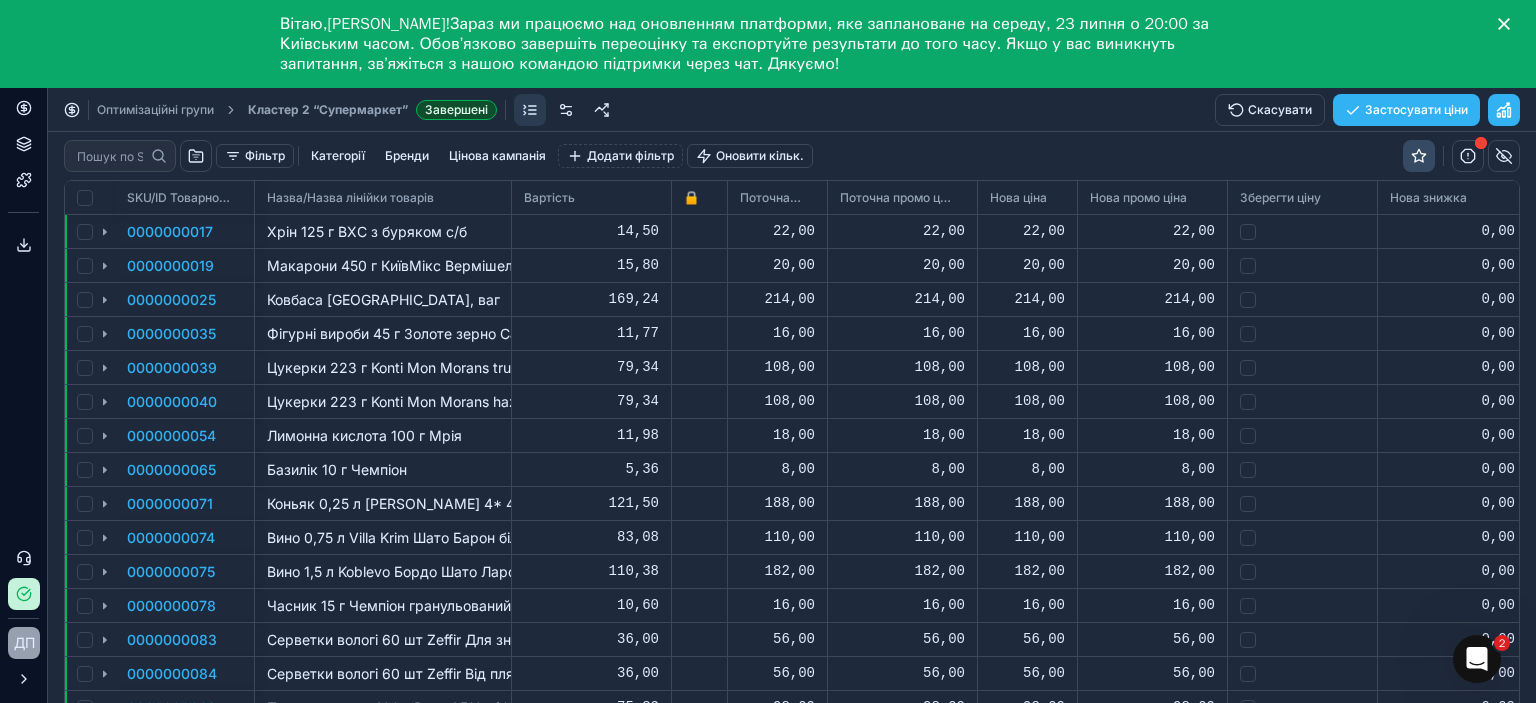 scroll, scrollTop: 547, scrollLeft: 1424, axis: both 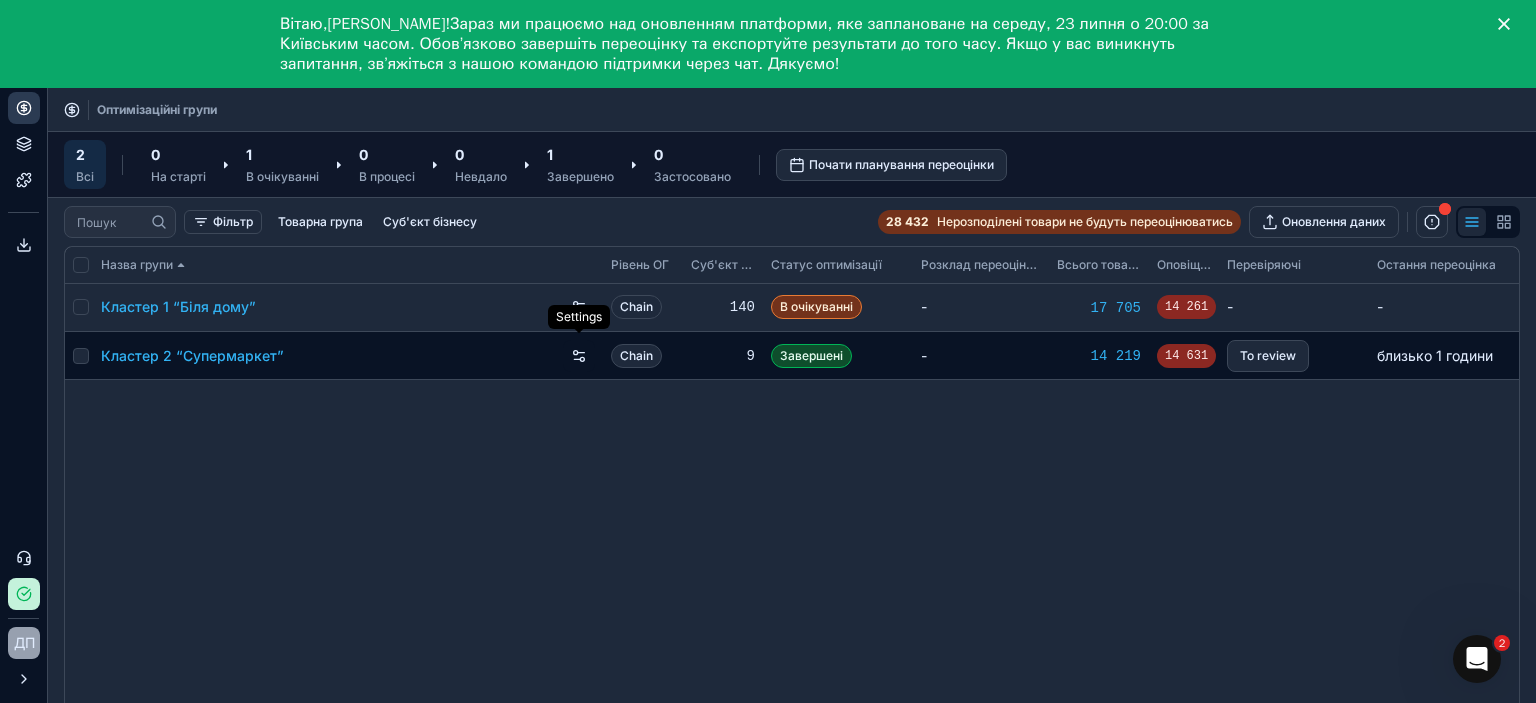 click 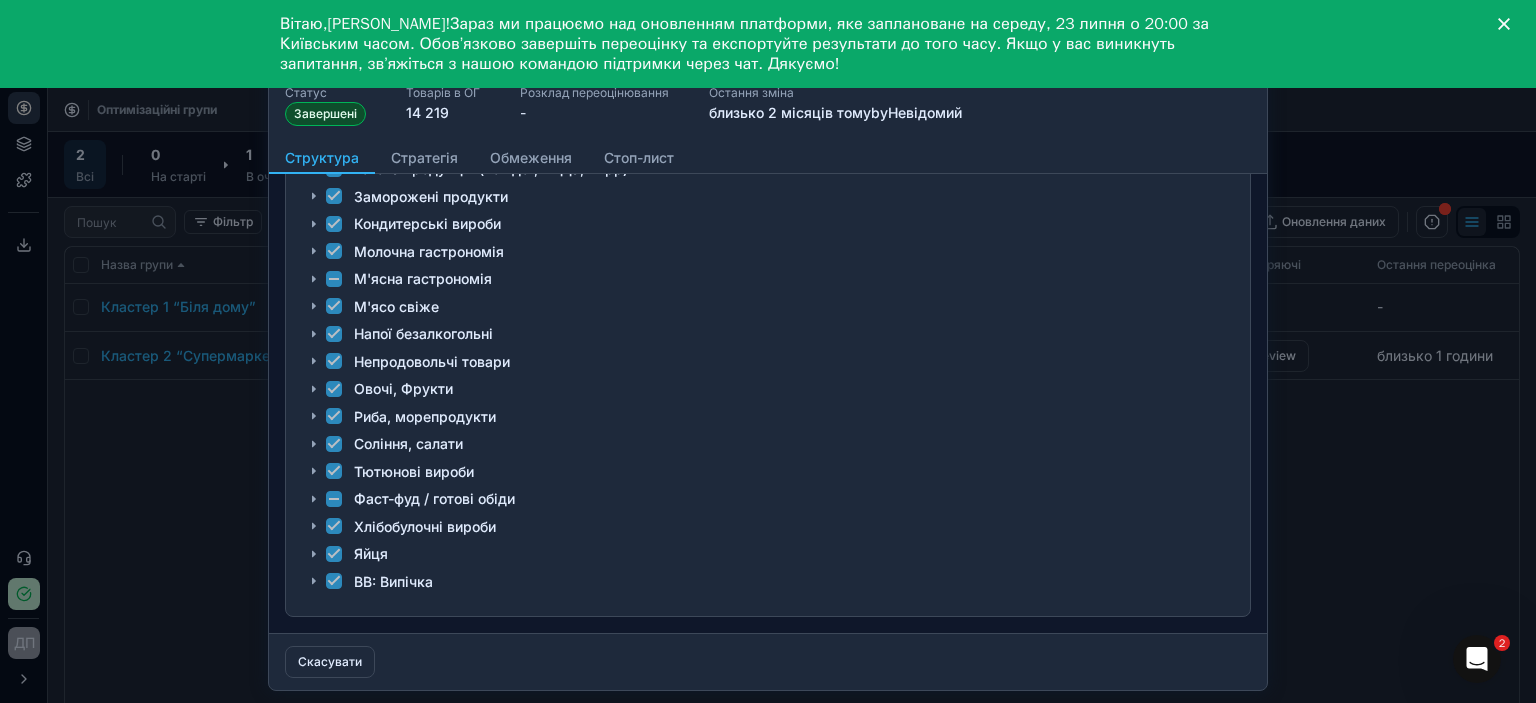 scroll, scrollTop: 0, scrollLeft: 0, axis: both 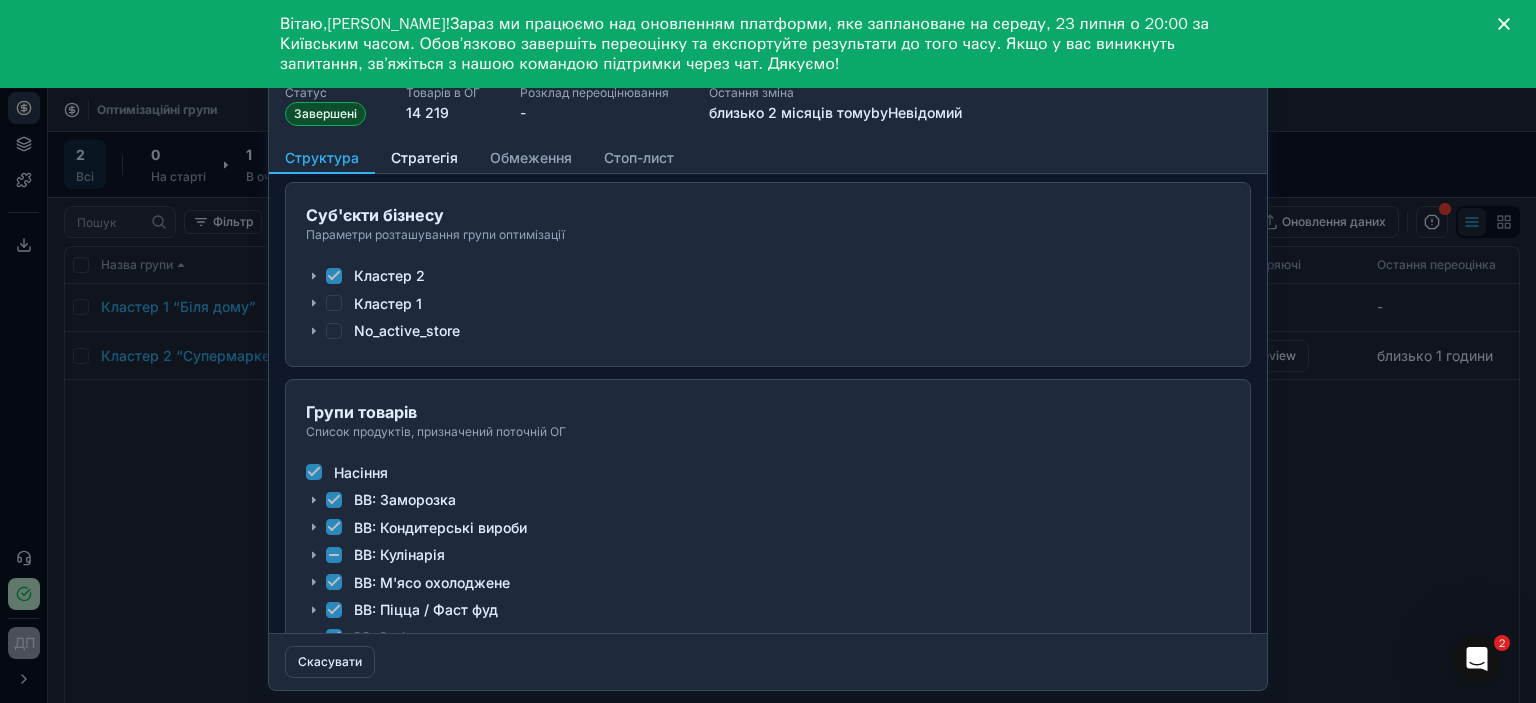 click on "Стратегія" at bounding box center (424, 158) 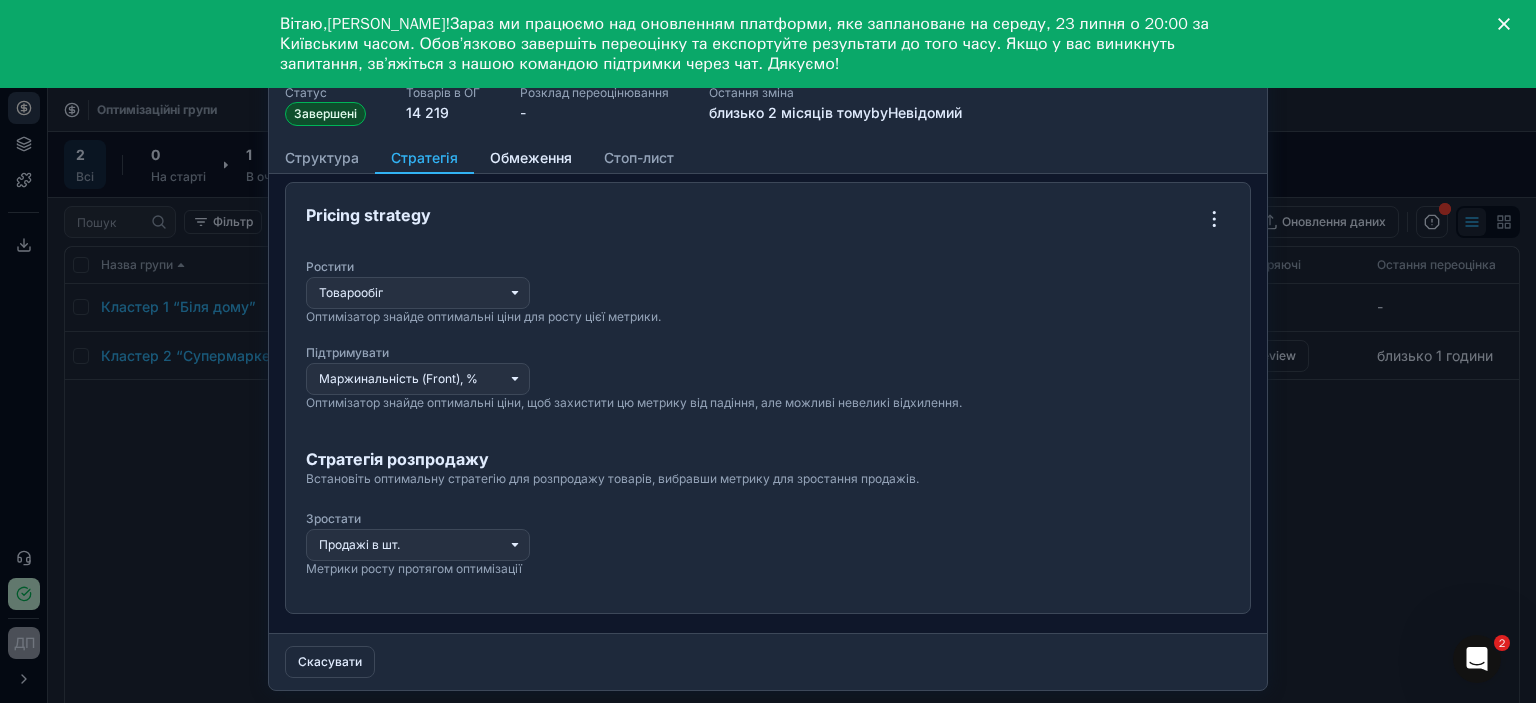 click on "Обмеження" at bounding box center [531, 158] 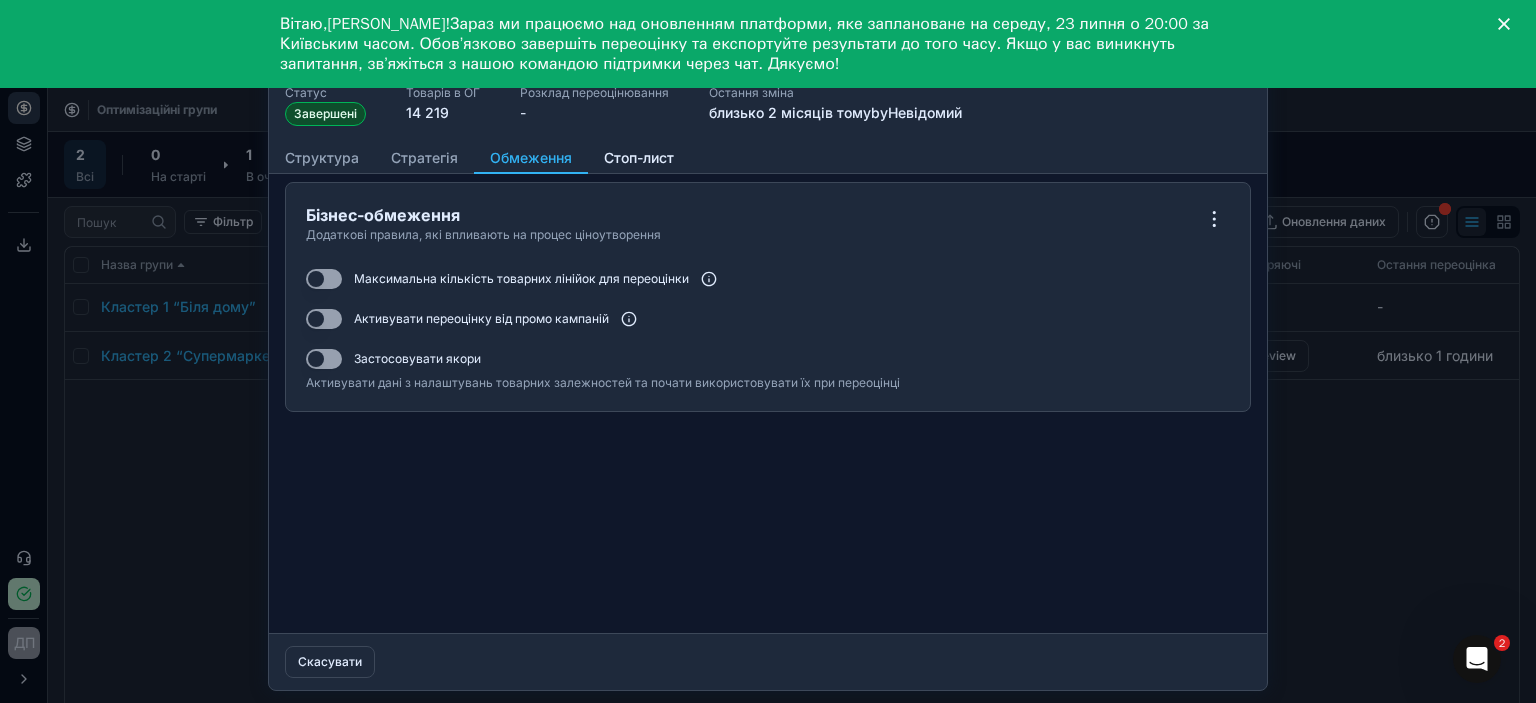 click on "Стоп-лист" at bounding box center (639, 158) 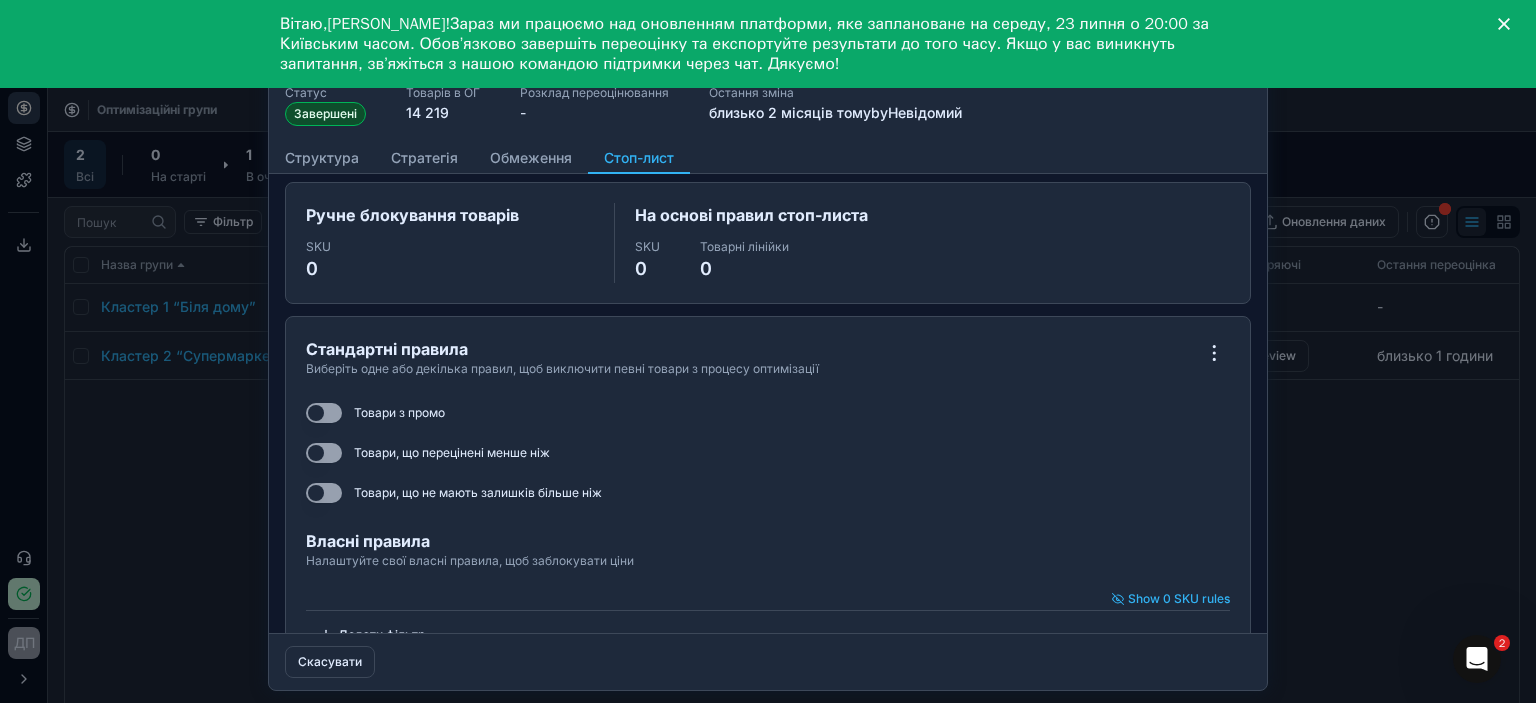 click at bounding box center (768, 351) 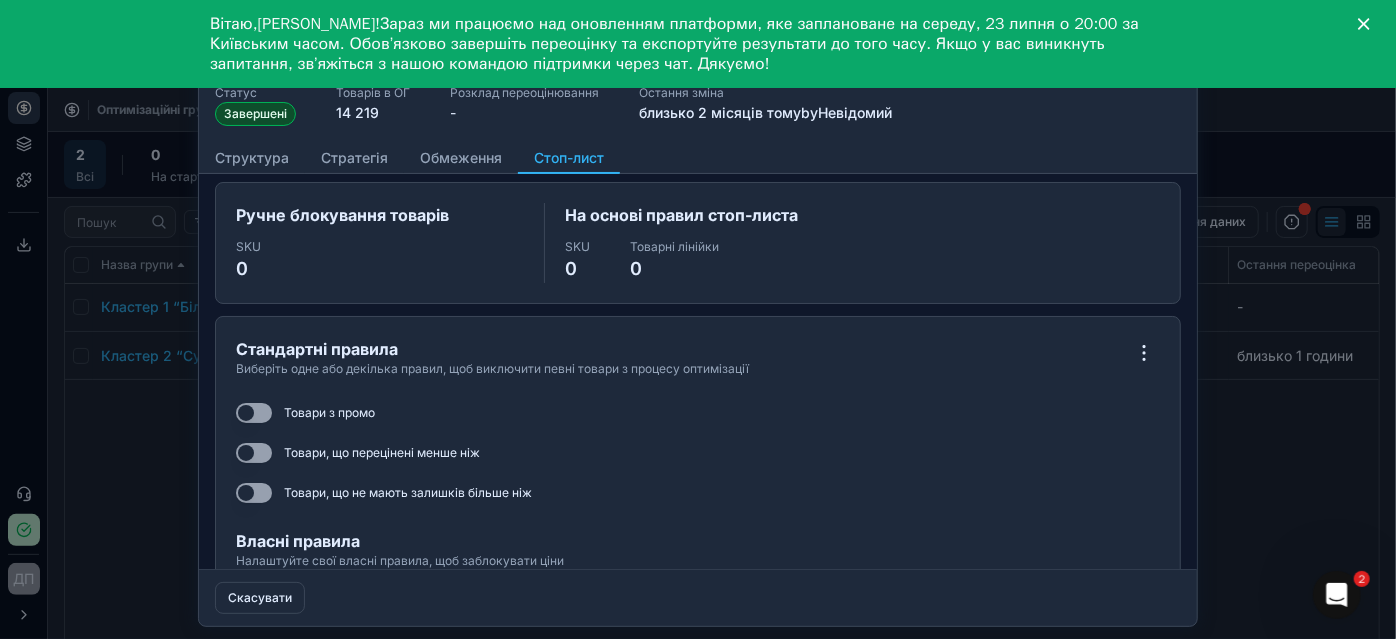 click 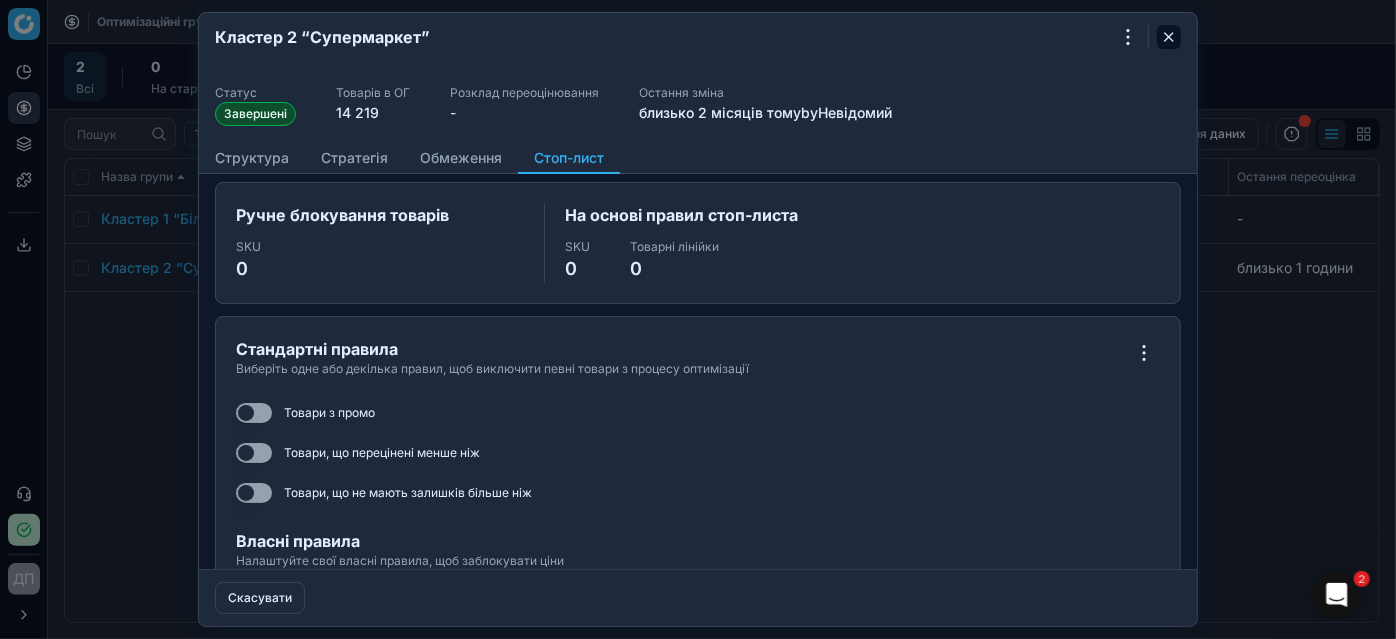click 